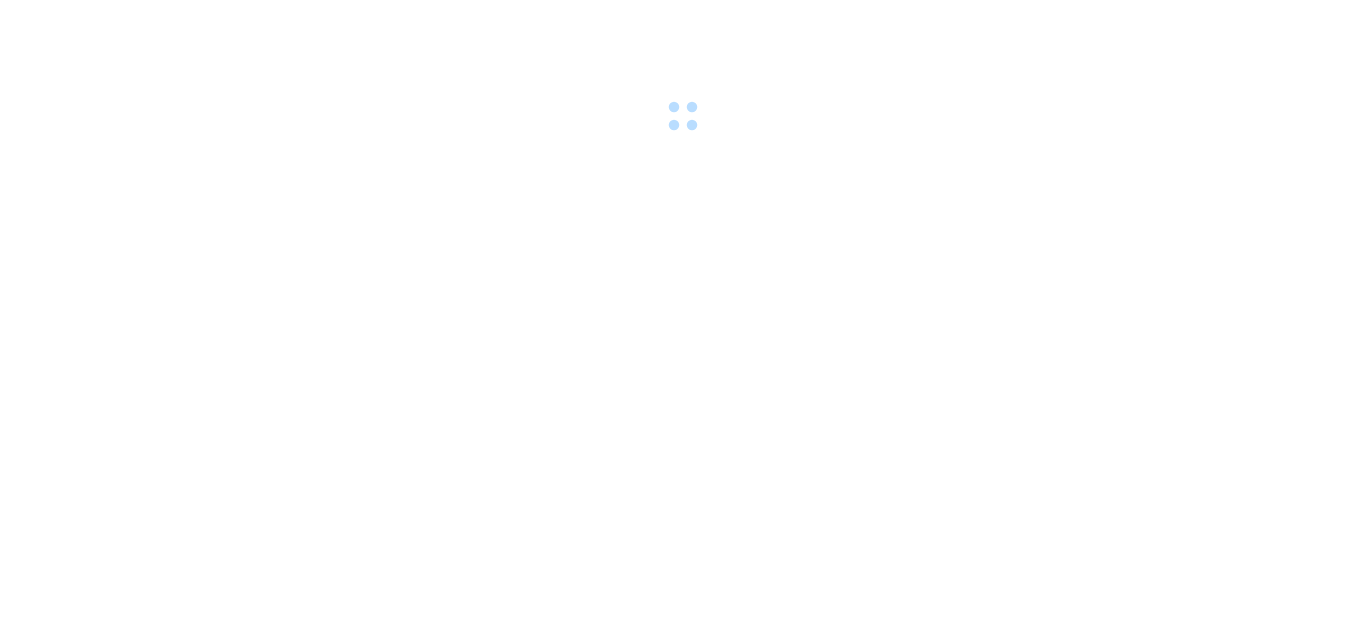 scroll, scrollTop: 0, scrollLeft: 0, axis: both 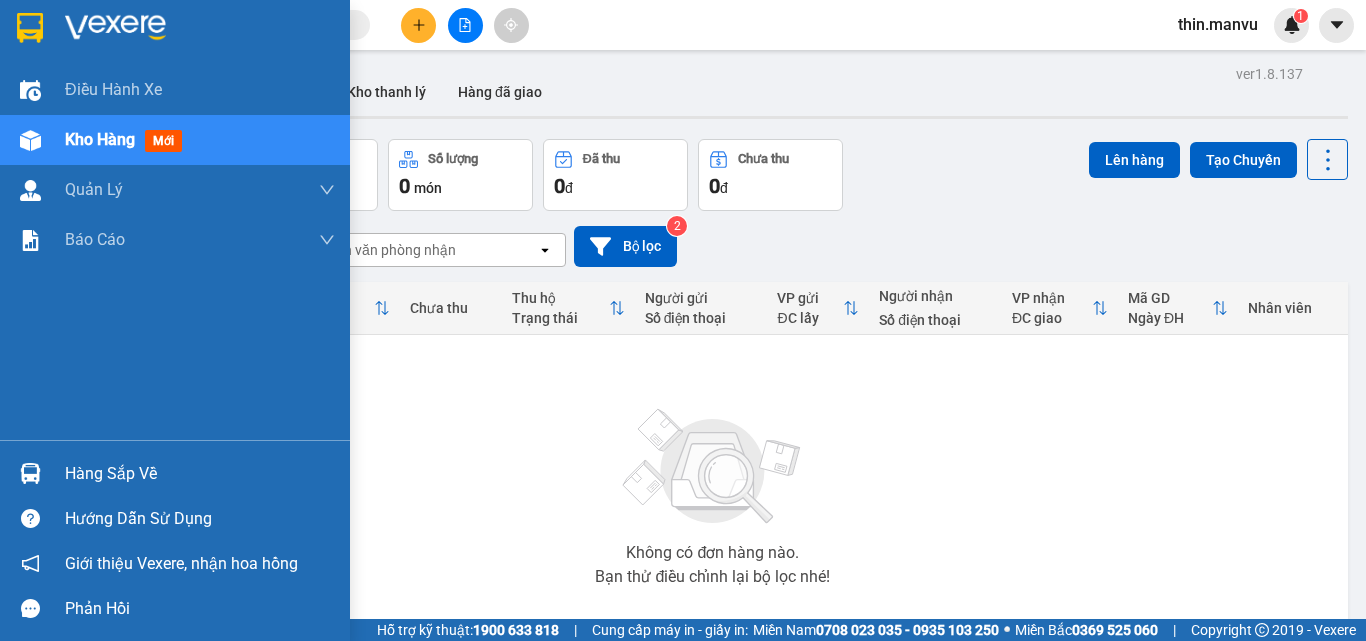 click on "Hàng sắp về" at bounding box center (200, 474) 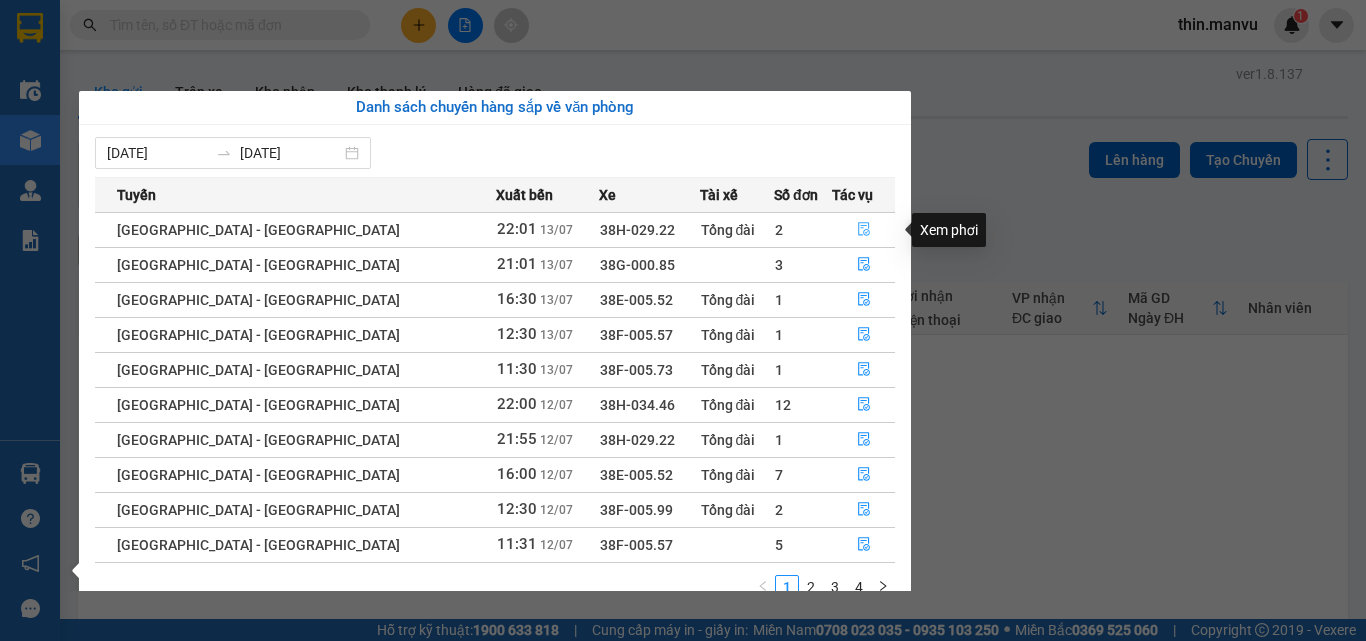 click at bounding box center (863, 230) 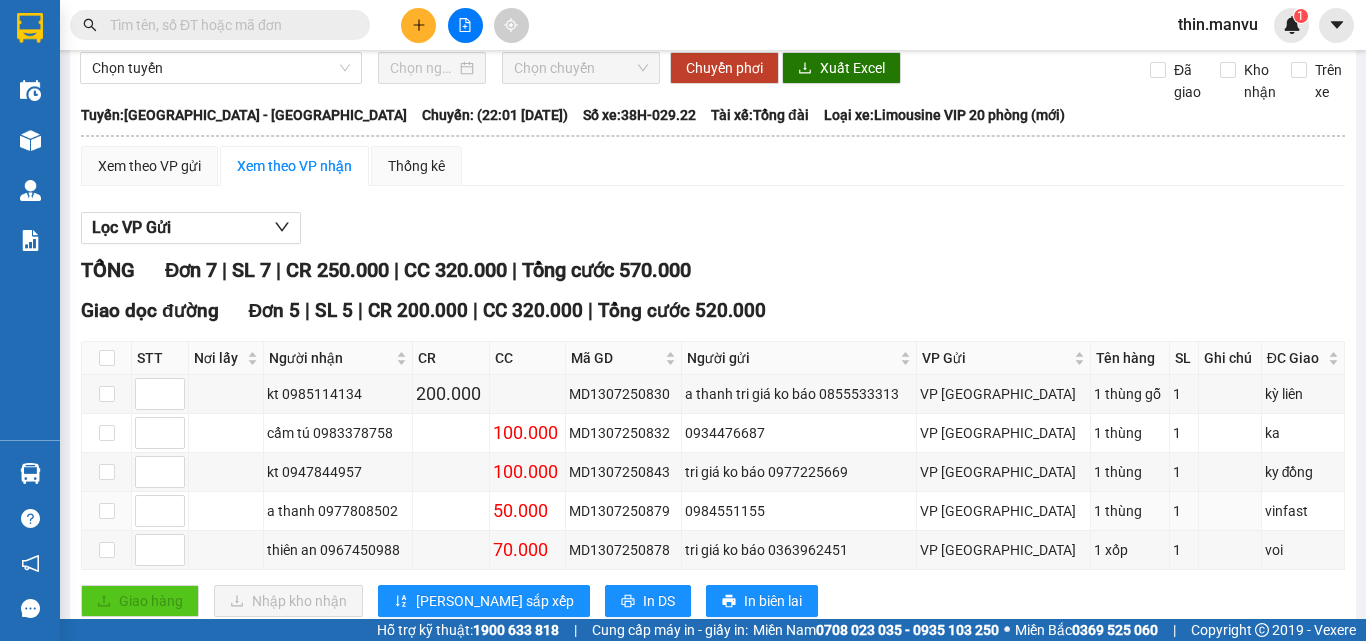 scroll, scrollTop: 0, scrollLeft: 0, axis: both 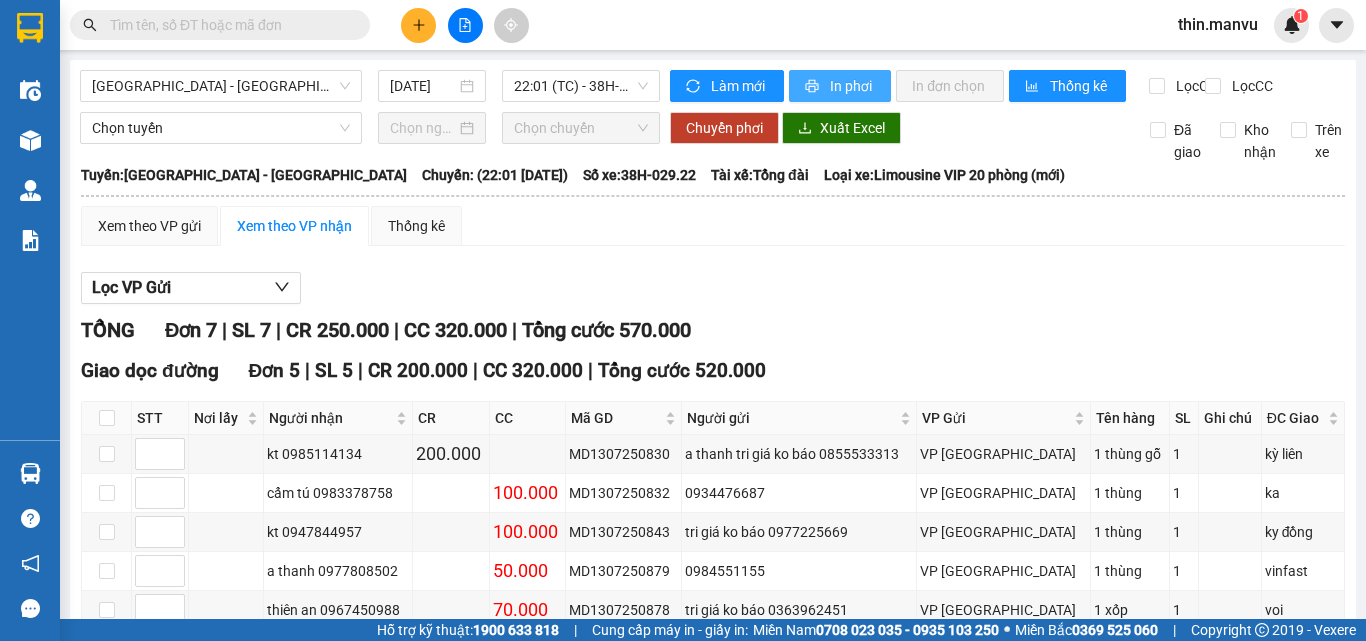click on "In phơi" at bounding box center (840, 86) 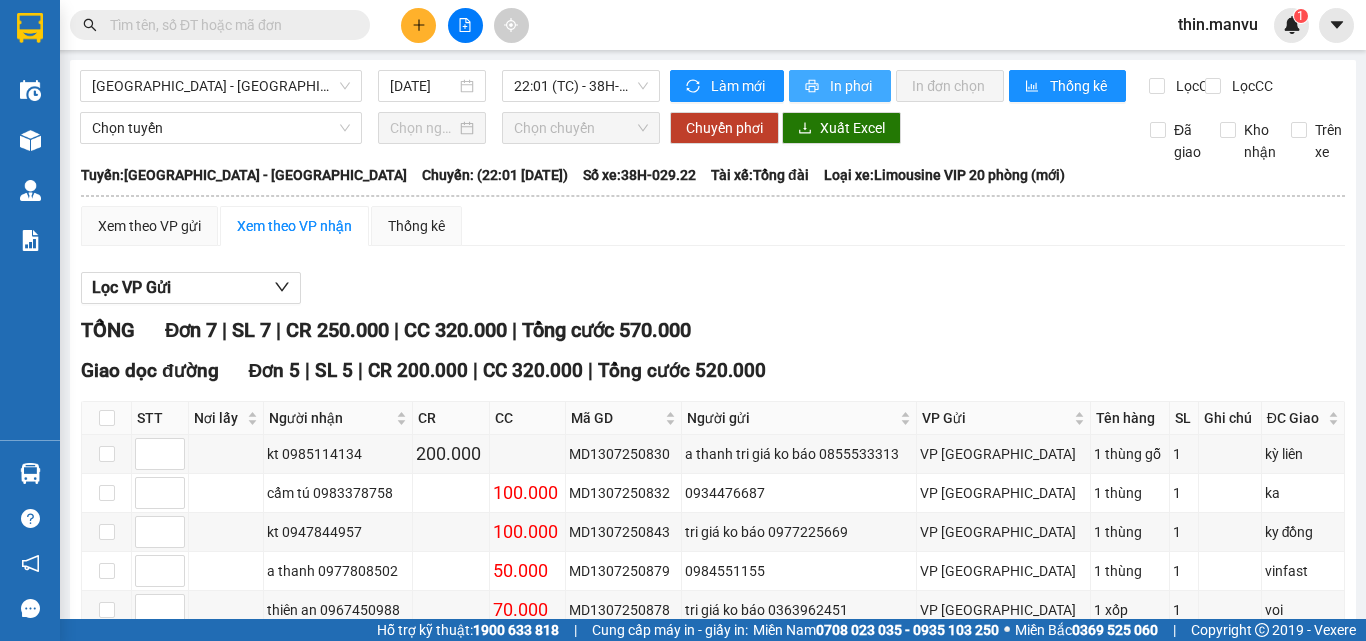 scroll, scrollTop: 0, scrollLeft: 0, axis: both 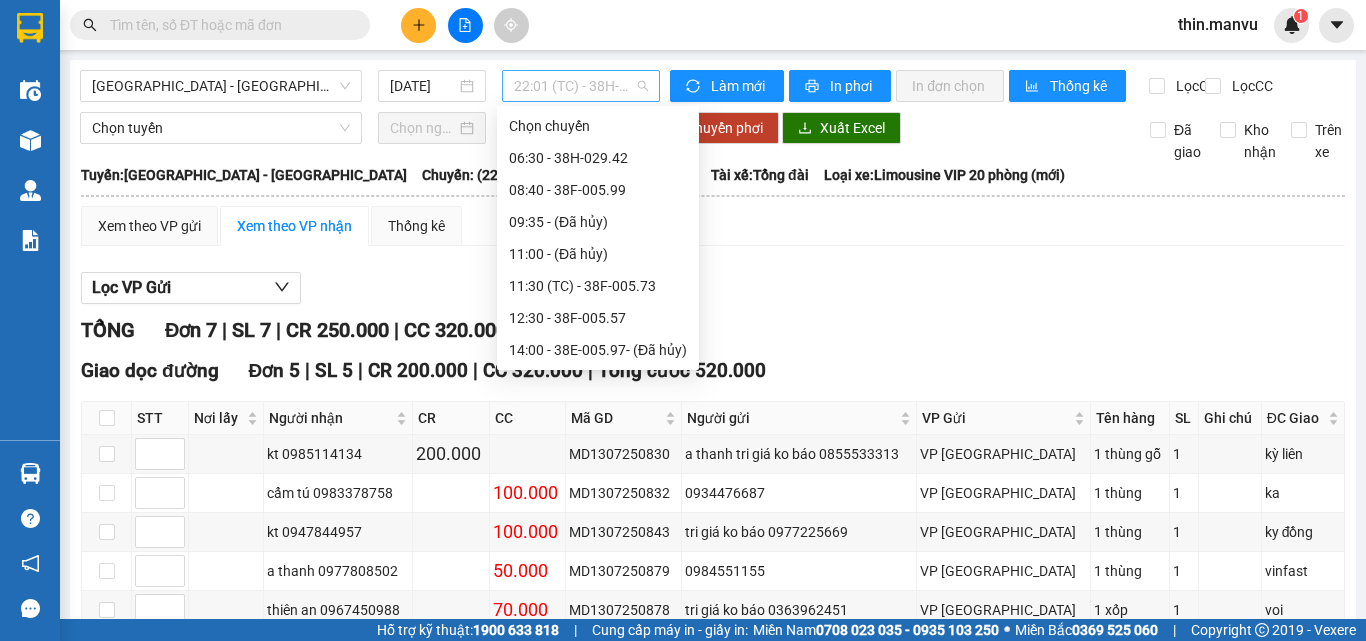 click on "22:01   (TC)   - 38H-029.22" at bounding box center (581, 86) 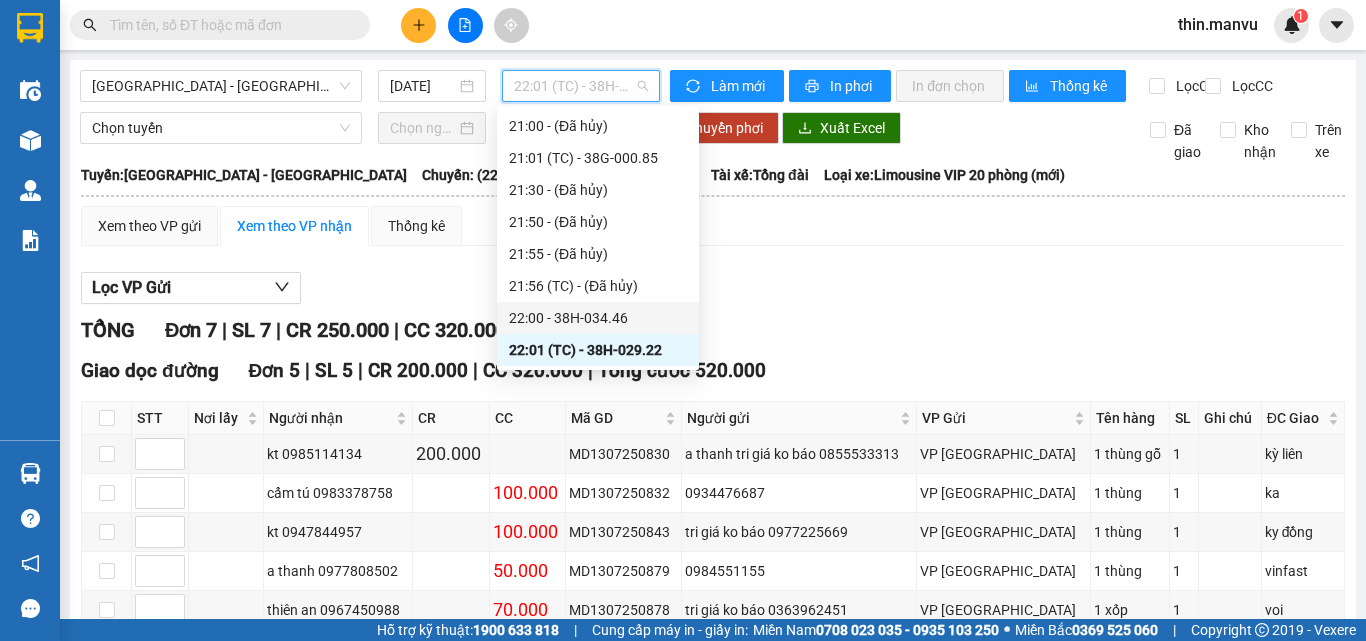 click on "22:00     - 38H-034.46" at bounding box center [598, 318] 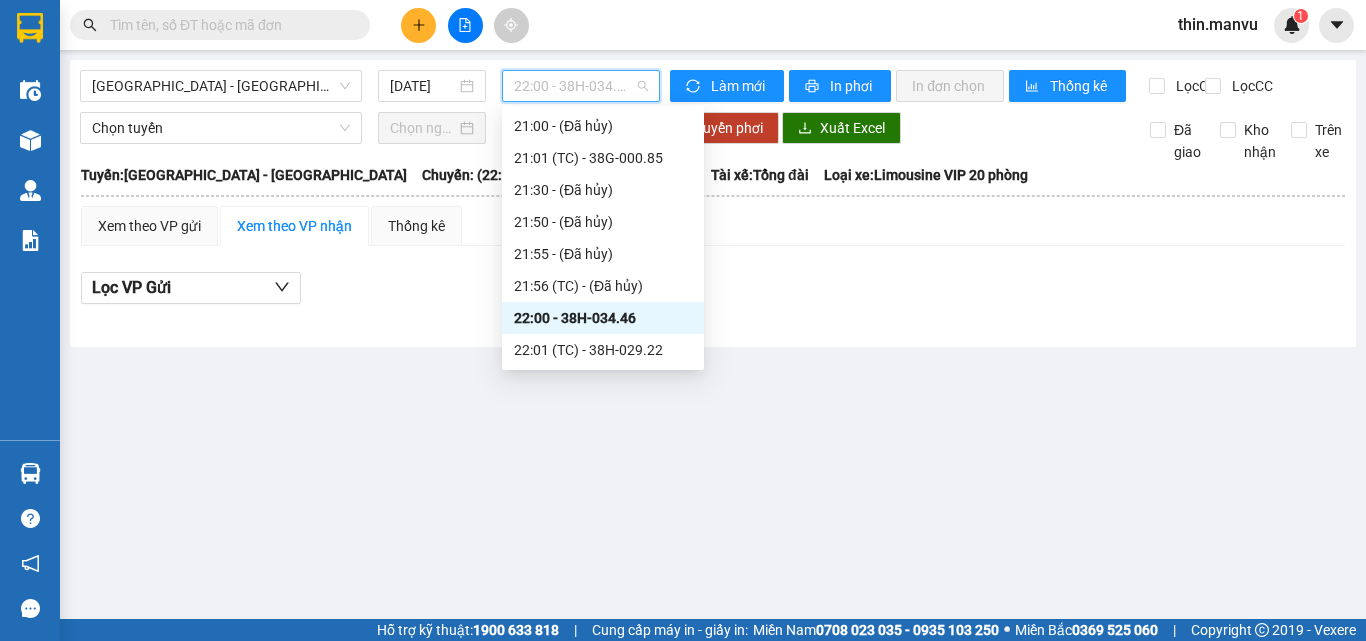 click on "22:00     - 38H-034.46" at bounding box center (581, 86) 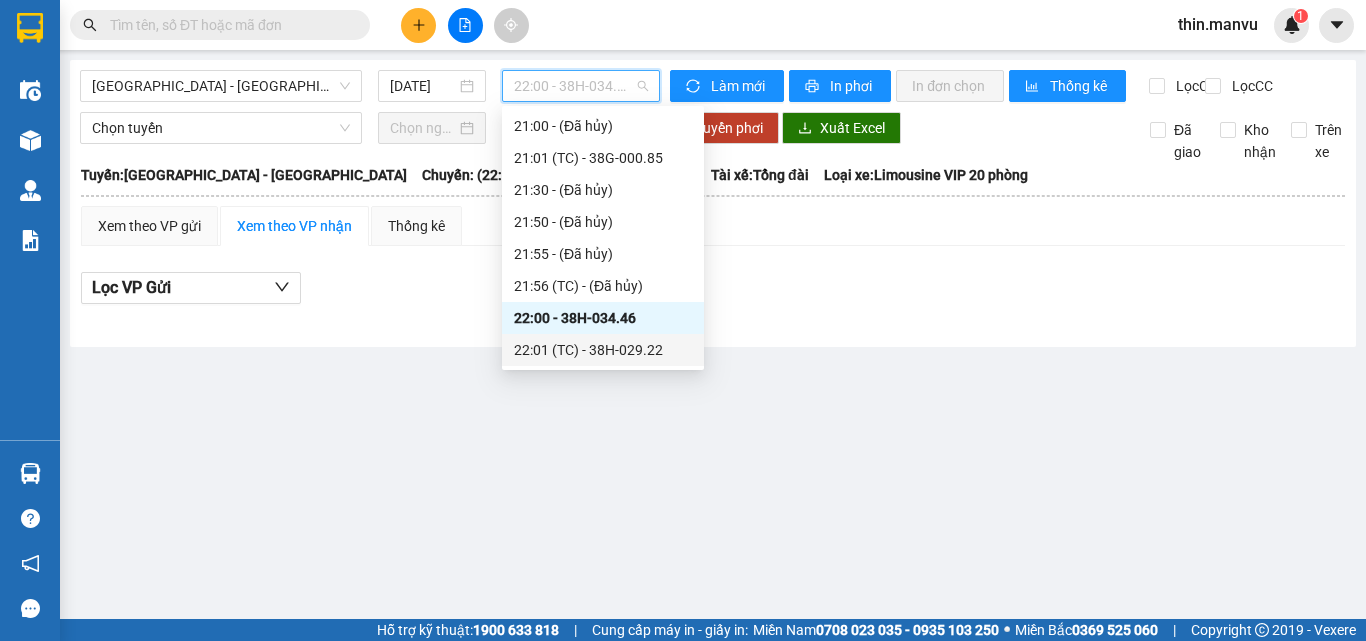 scroll, scrollTop: 416, scrollLeft: 0, axis: vertical 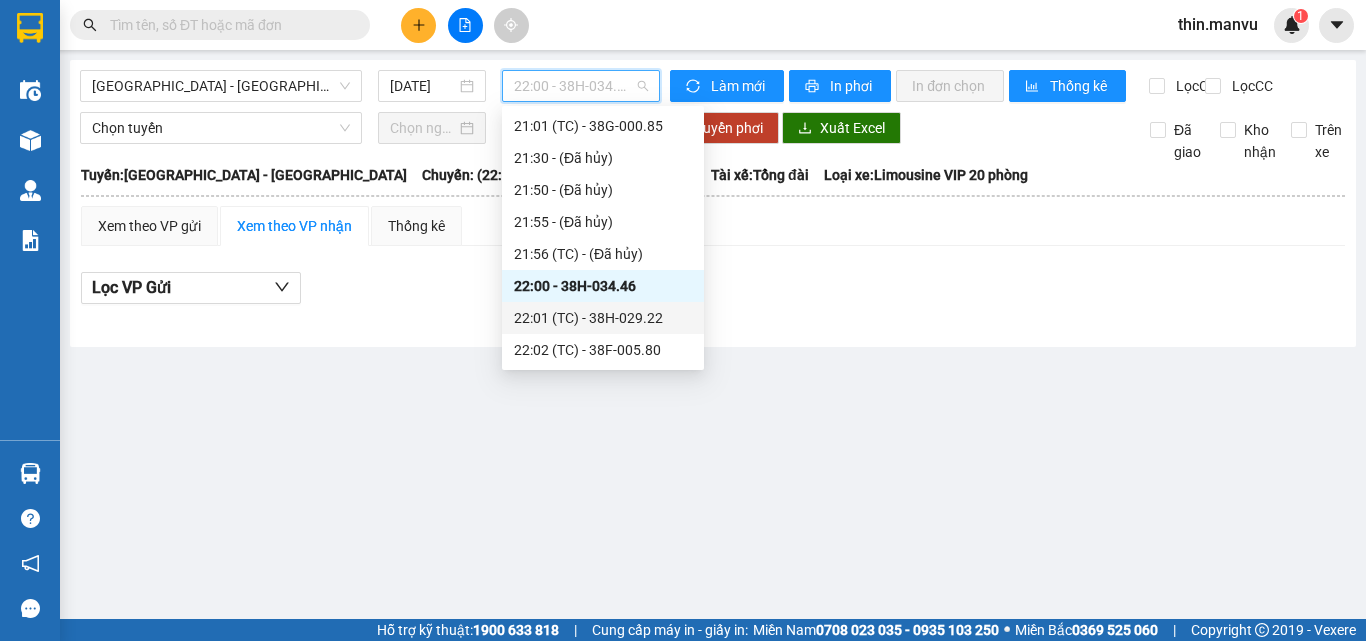 click on "22:02   (TC)   - 38F-005.80" at bounding box center (603, 350) 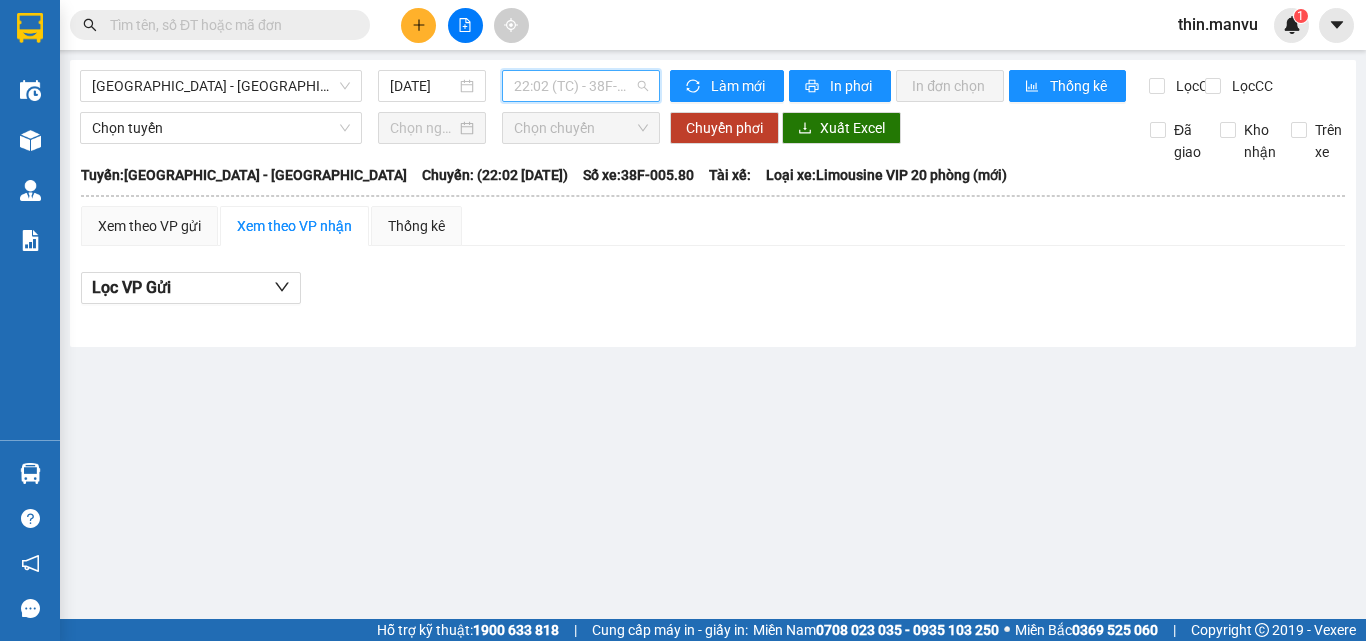 click on "22:02   (TC)   - 38F-005.80" at bounding box center (581, 86) 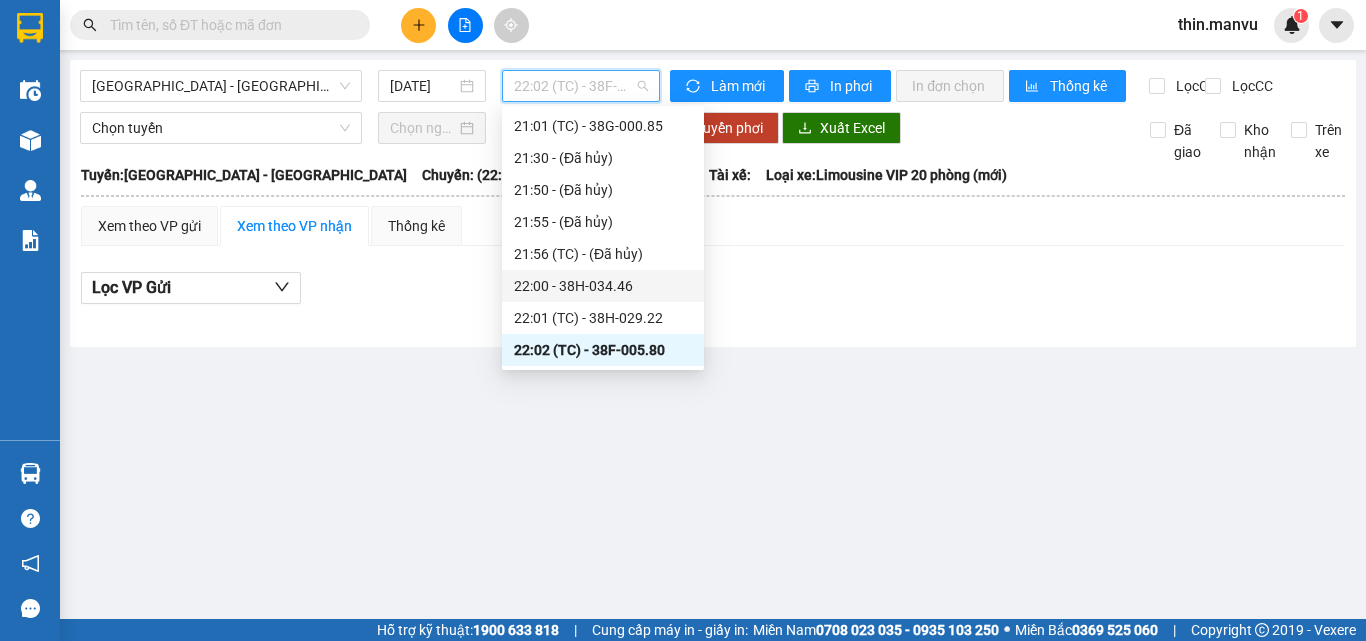 click on "22:00     - 38H-034.46" at bounding box center [603, 286] 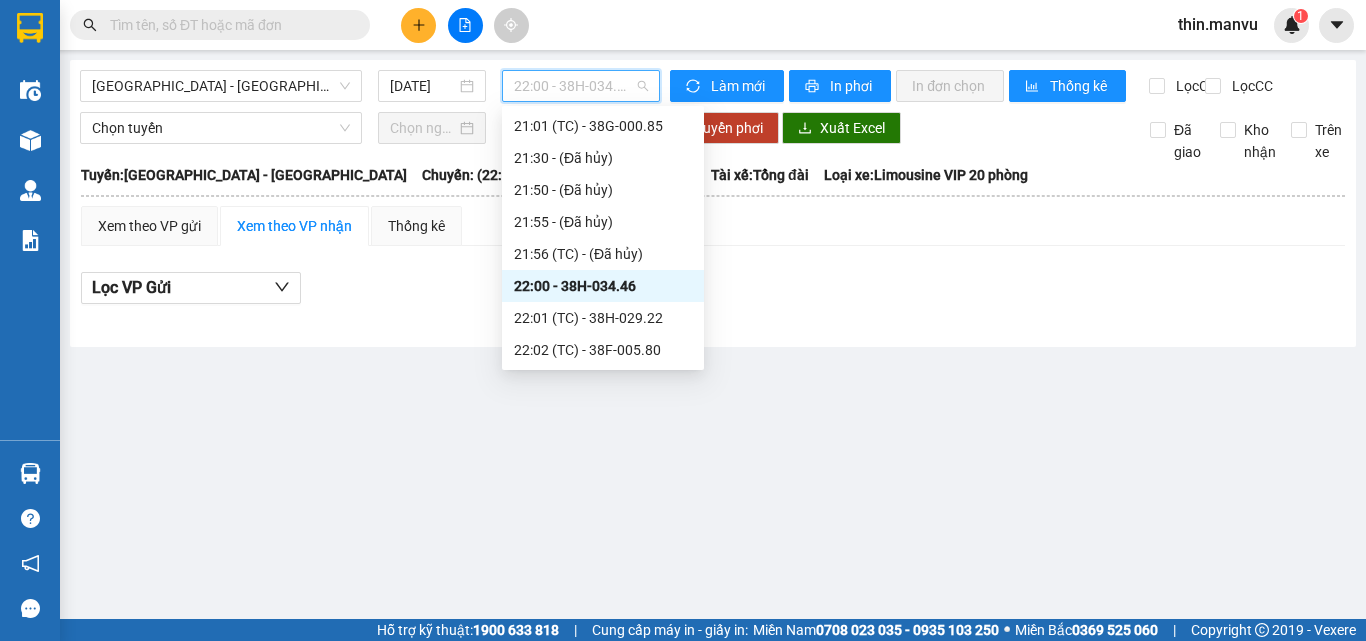 click on "22:00     - 38H-034.46" at bounding box center (581, 86) 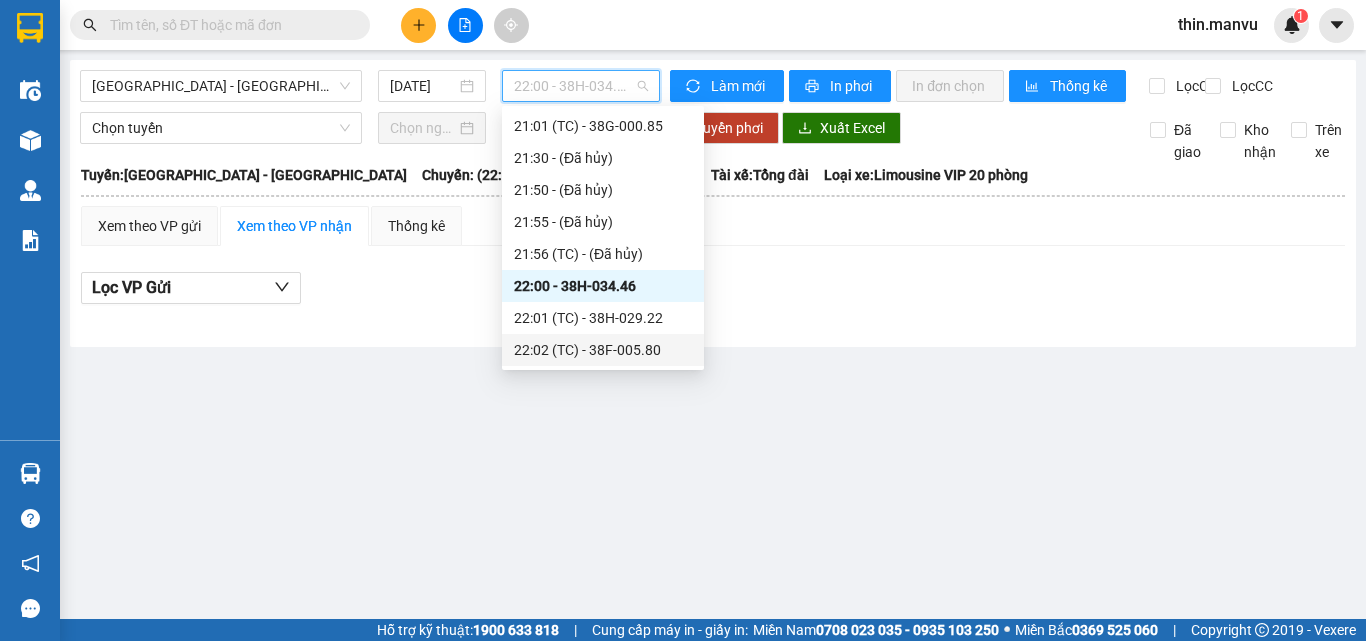 click on "22:02   (TC)   - 38F-005.80" at bounding box center [603, 350] 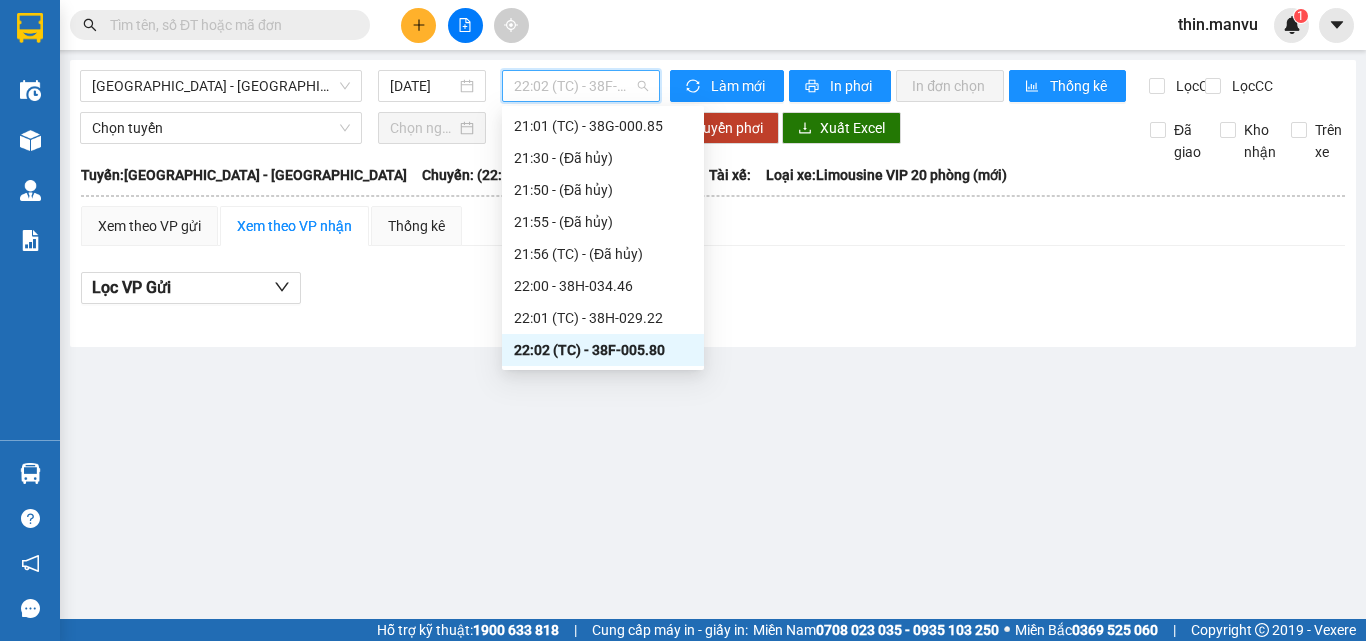 click on "22:02   (TC)   - 38F-005.80" at bounding box center [581, 86] 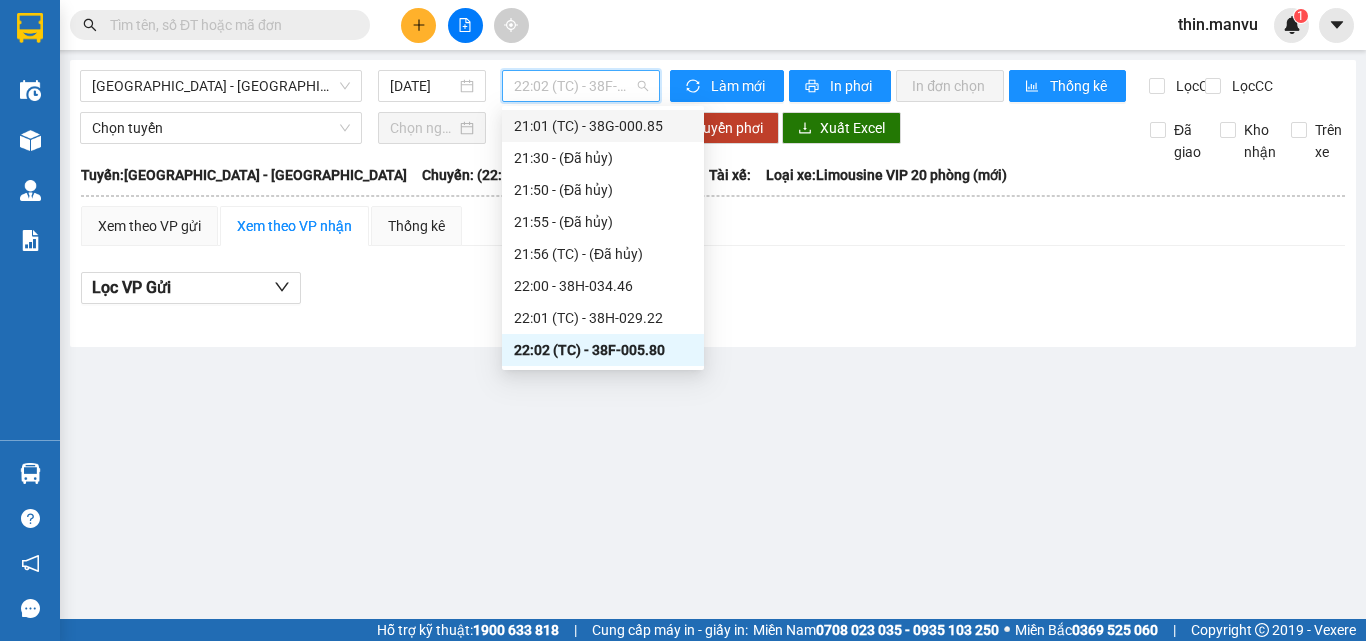 click on "21:01   (TC)   - 38G-000.85" at bounding box center [603, 126] 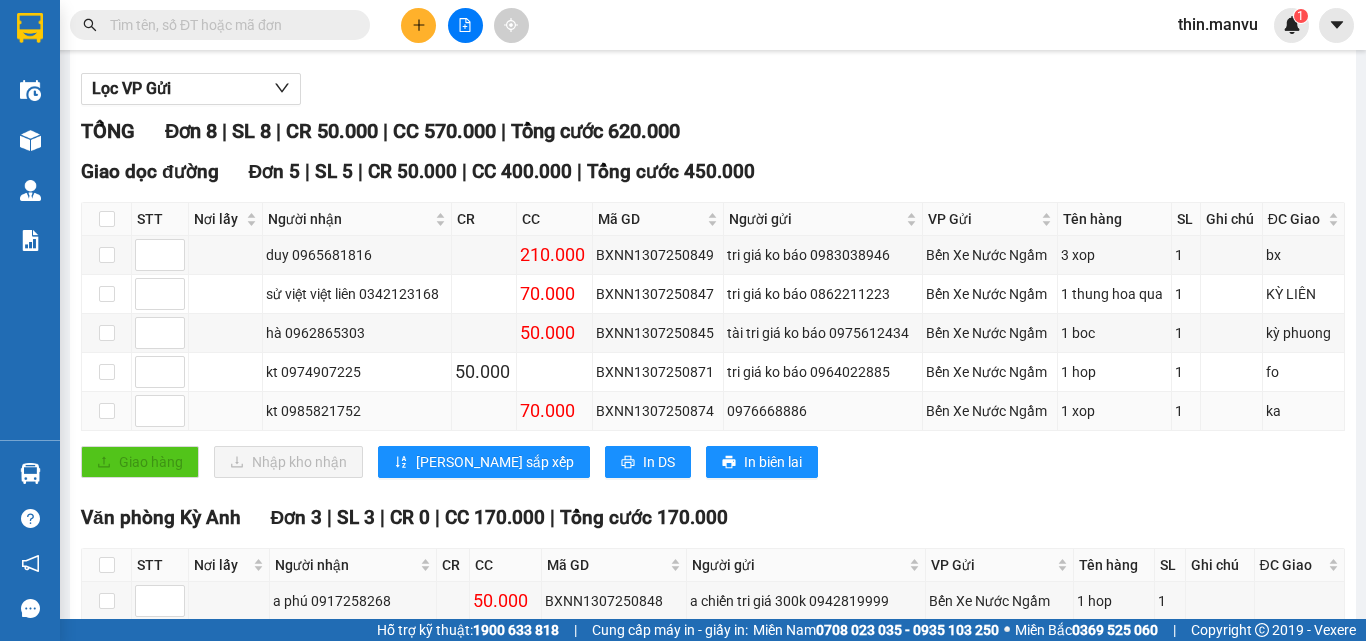 scroll, scrollTop: 0, scrollLeft: 0, axis: both 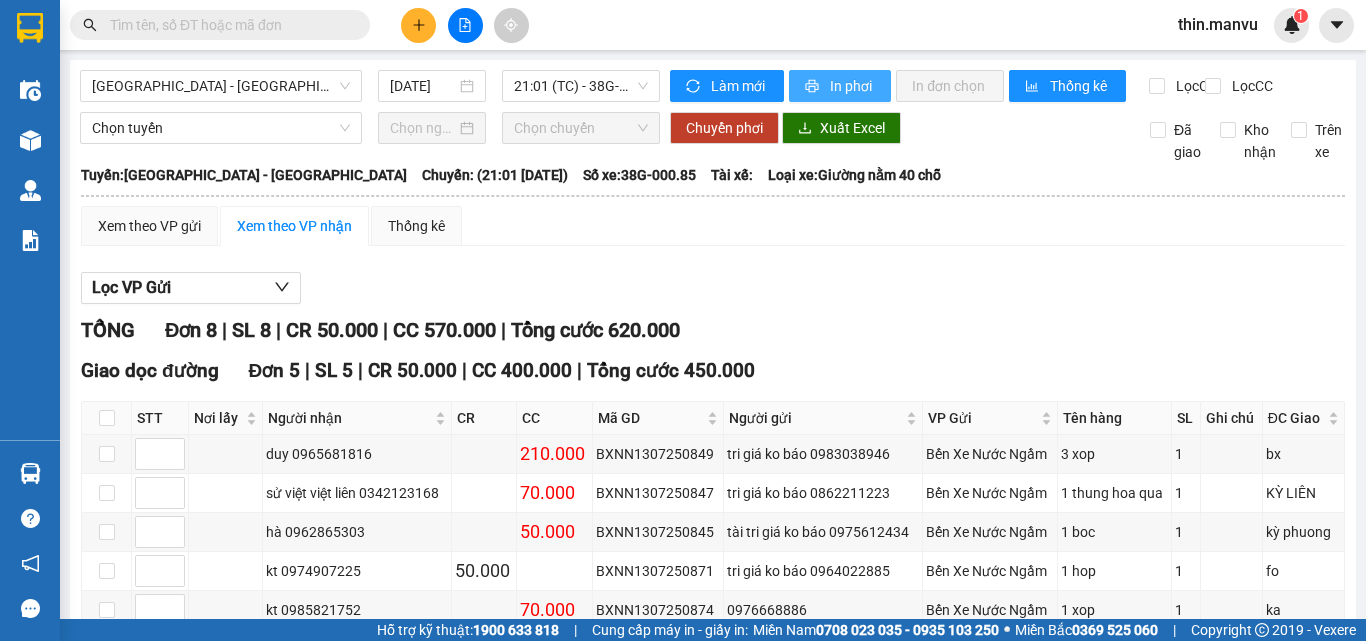click on "In phơi" at bounding box center [852, 86] 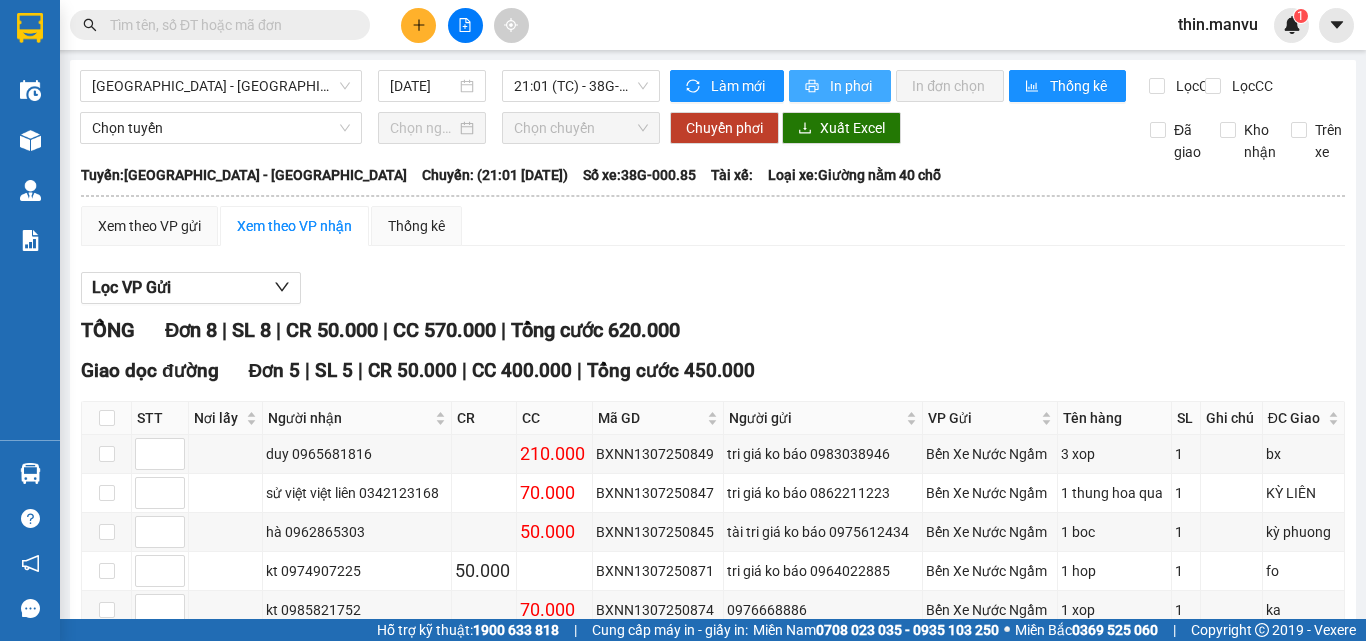 scroll, scrollTop: 0, scrollLeft: 0, axis: both 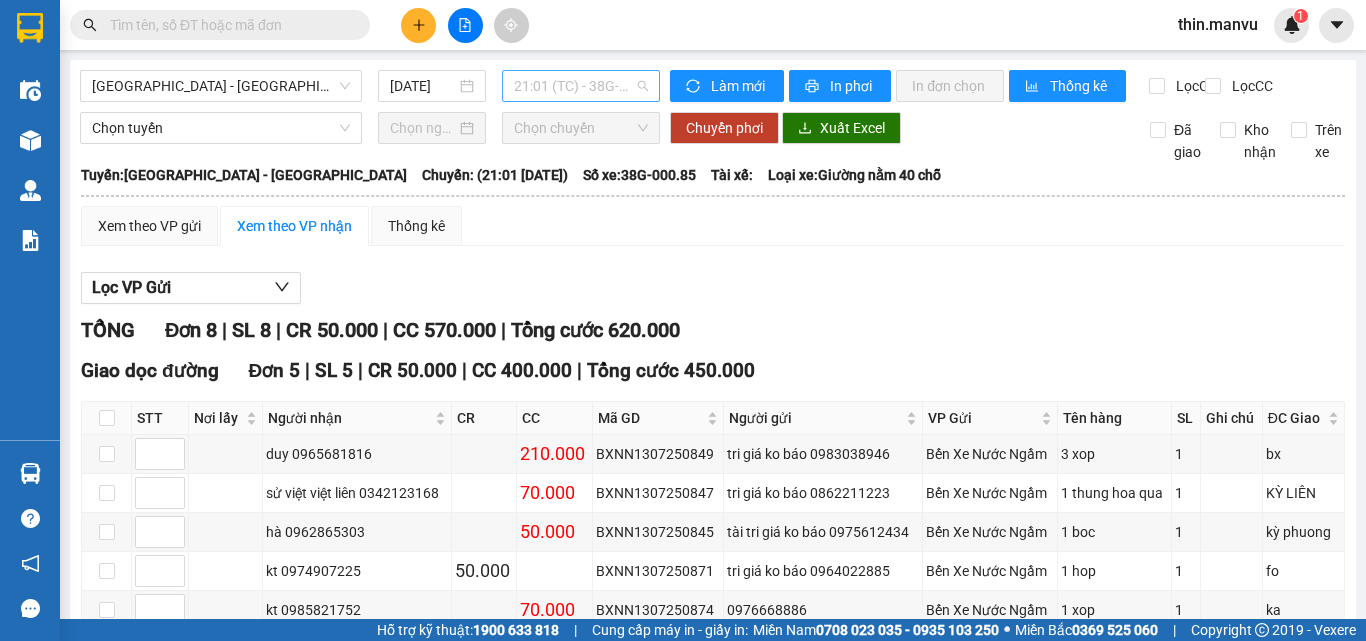click on "21:01   (TC)   - 38G-000.85" at bounding box center (581, 86) 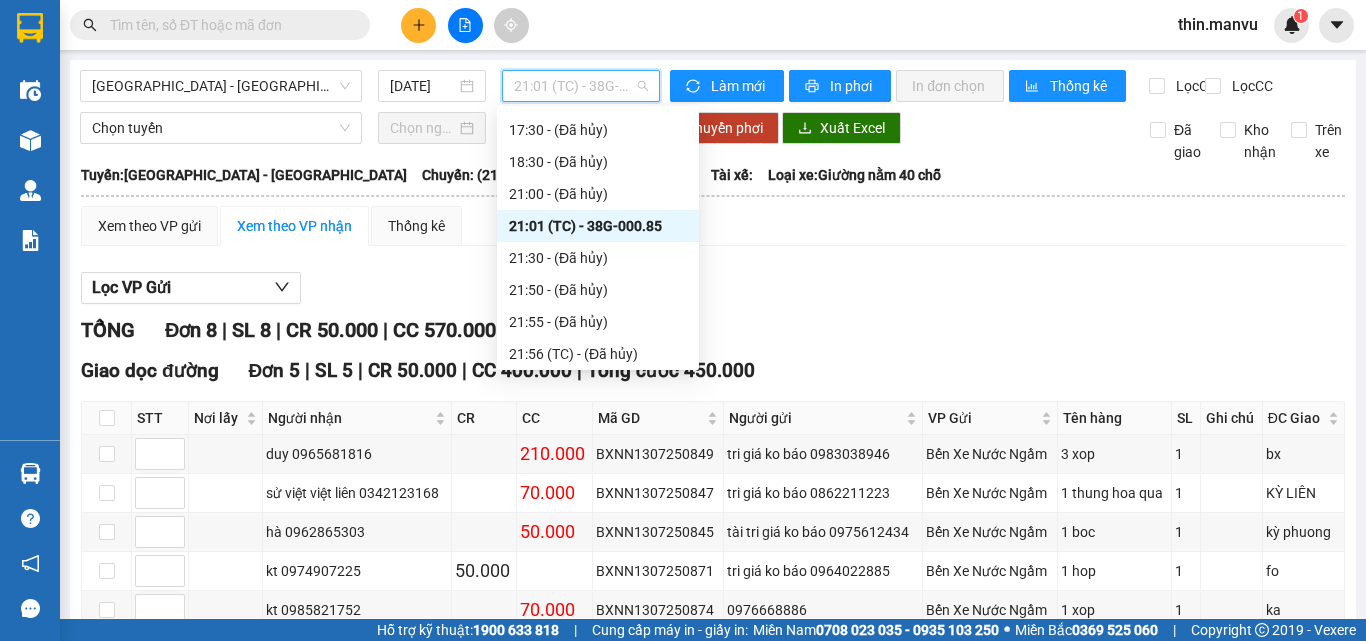 scroll, scrollTop: 216, scrollLeft: 0, axis: vertical 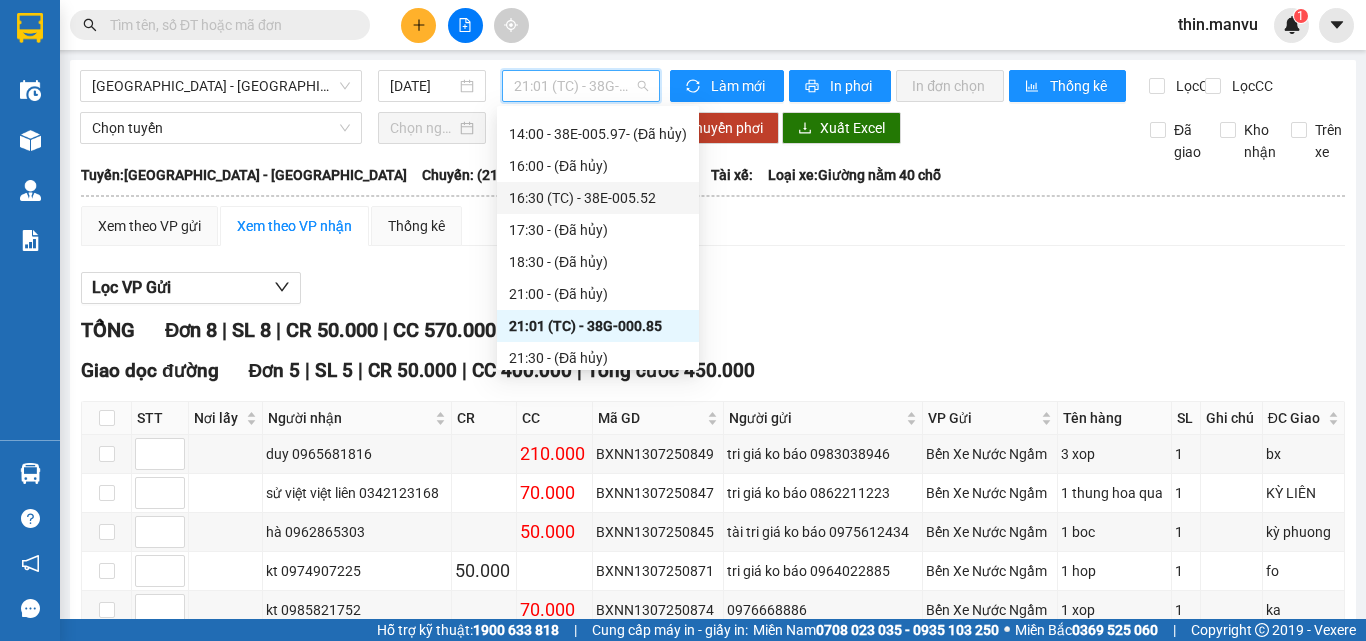 click on "16:30   (TC)   - 38E-005.52" at bounding box center [598, 198] 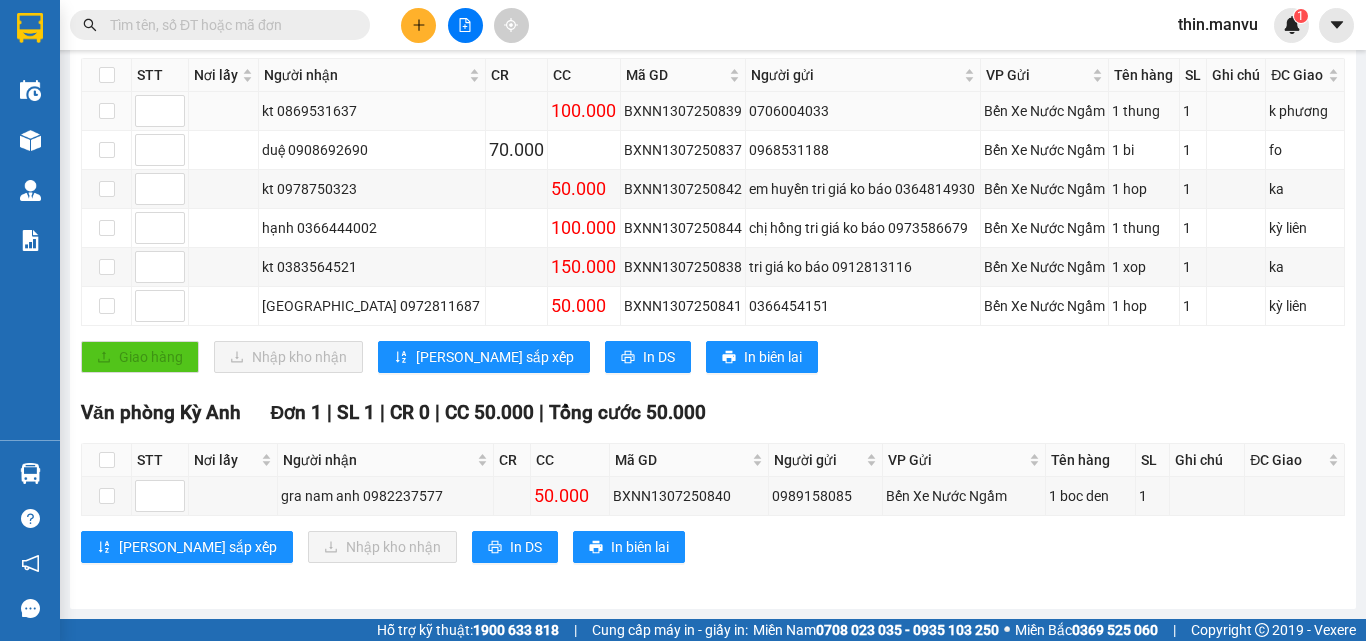 scroll, scrollTop: 0, scrollLeft: 0, axis: both 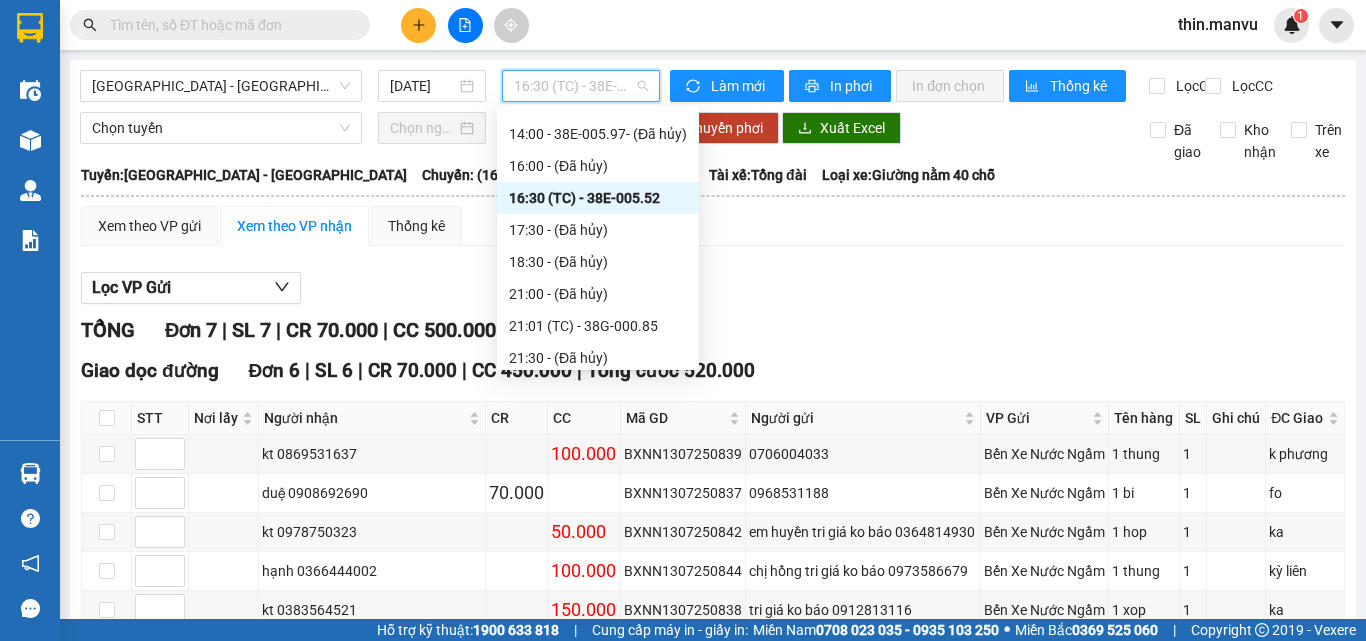 click on "16:30   (TC)   - 38E-005.52" at bounding box center (581, 86) 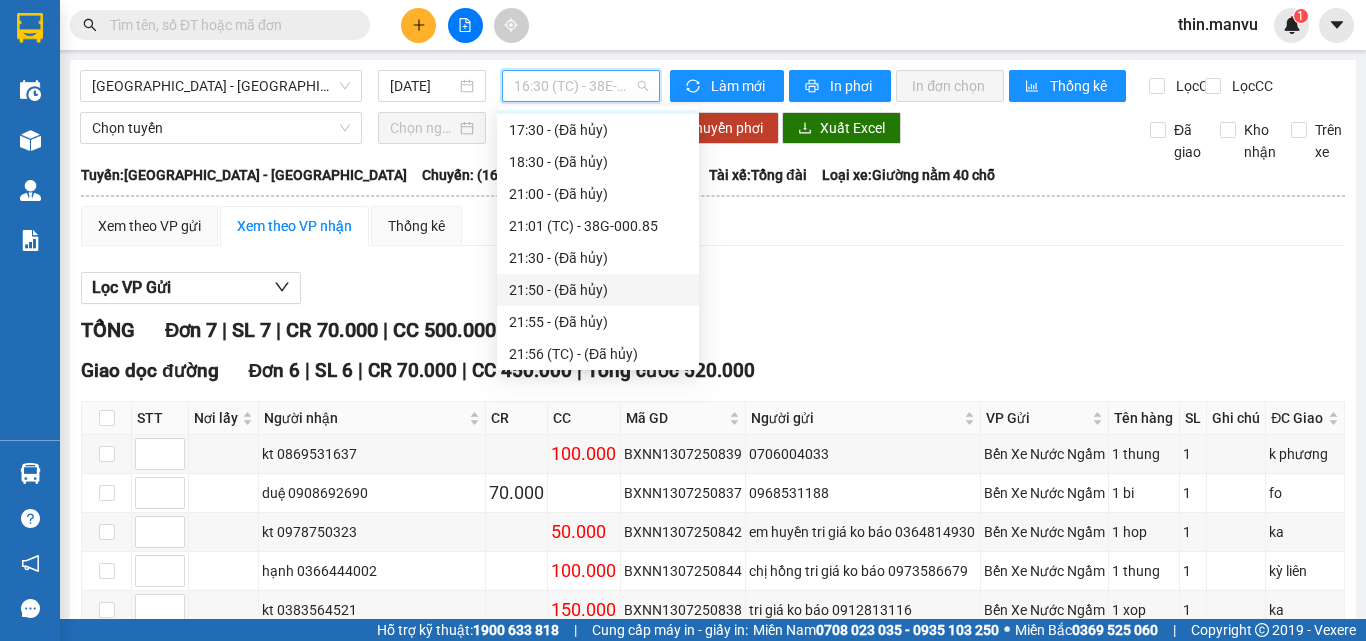 scroll, scrollTop: 416, scrollLeft: 0, axis: vertical 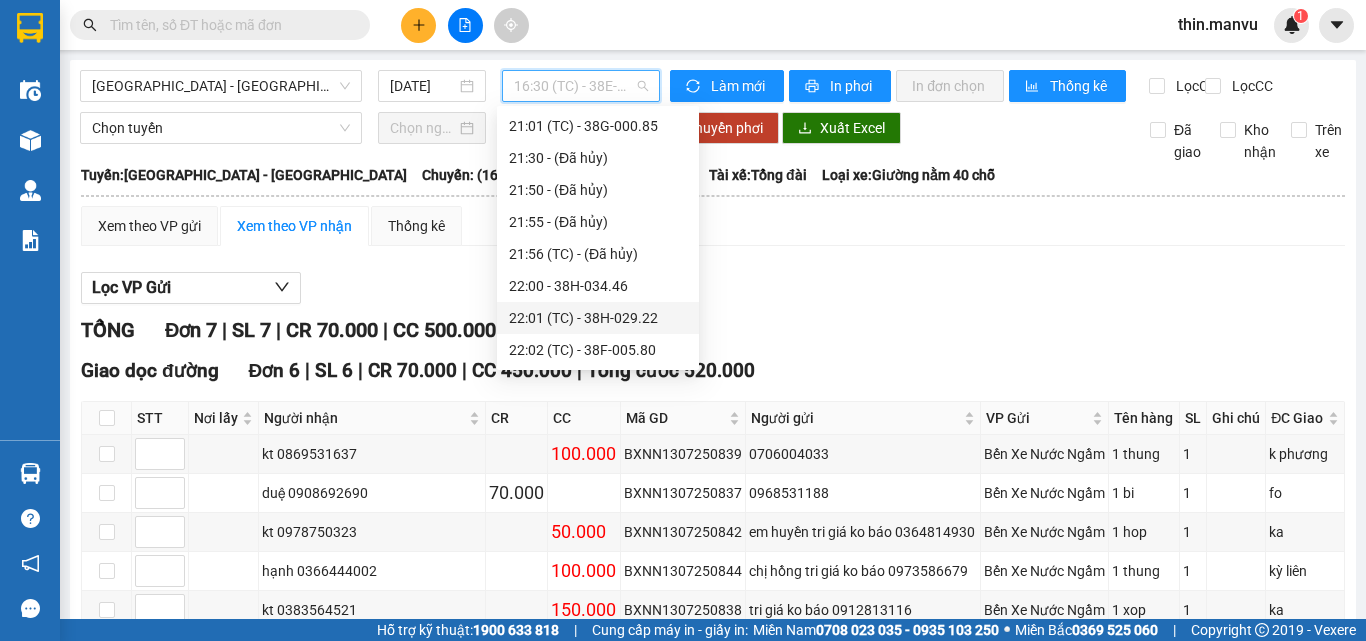 click on "22:01   (TC)   - 38H-029.22" at bounding box center (598, 318) 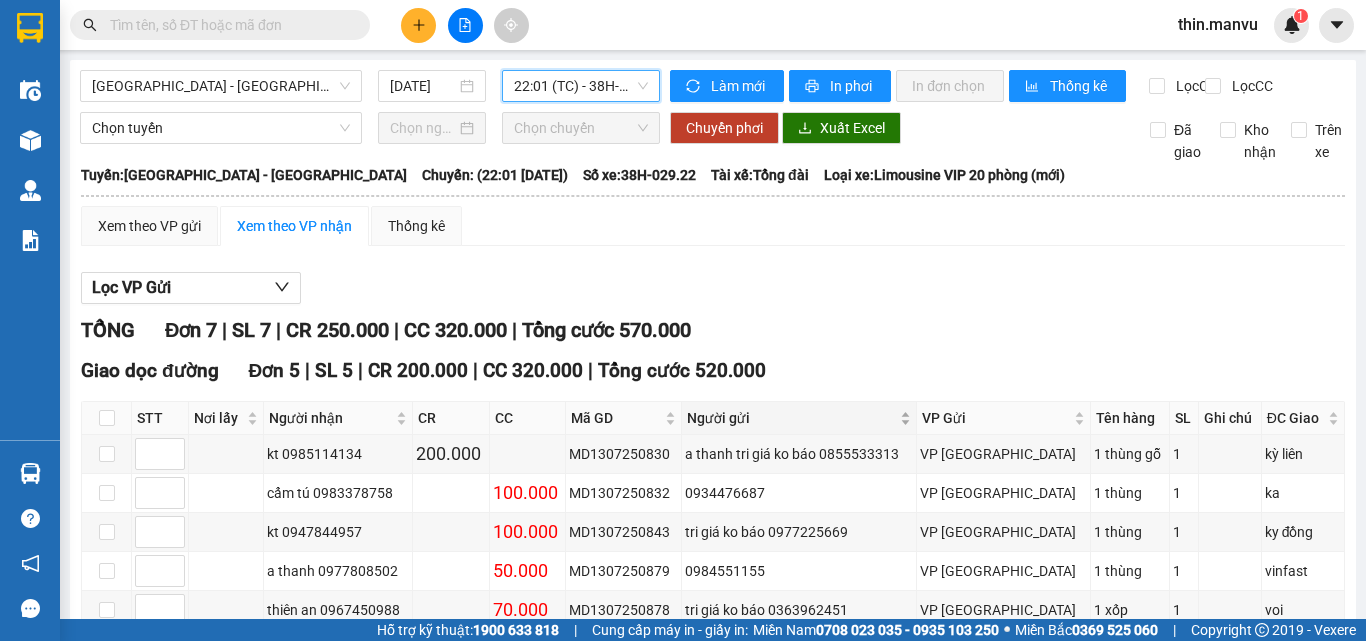 scroll, scrollTop: 100, scrollLeft: 0, axis: vertical 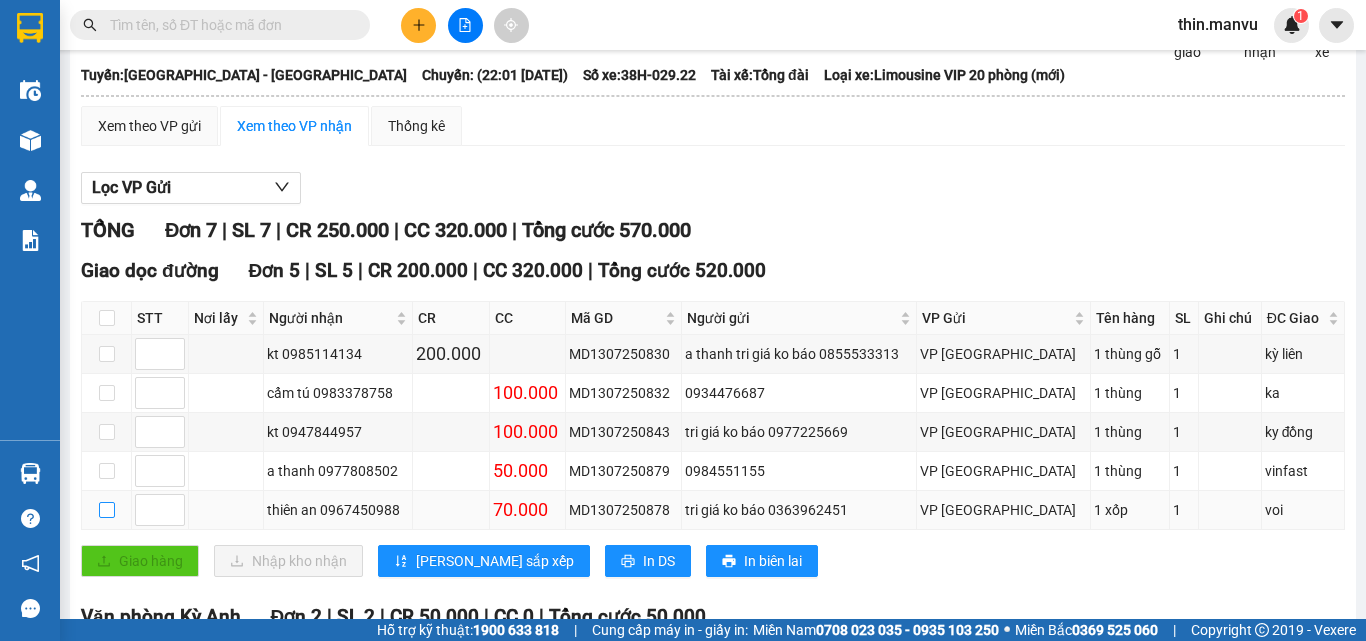 click at bounding box center [107, 510] 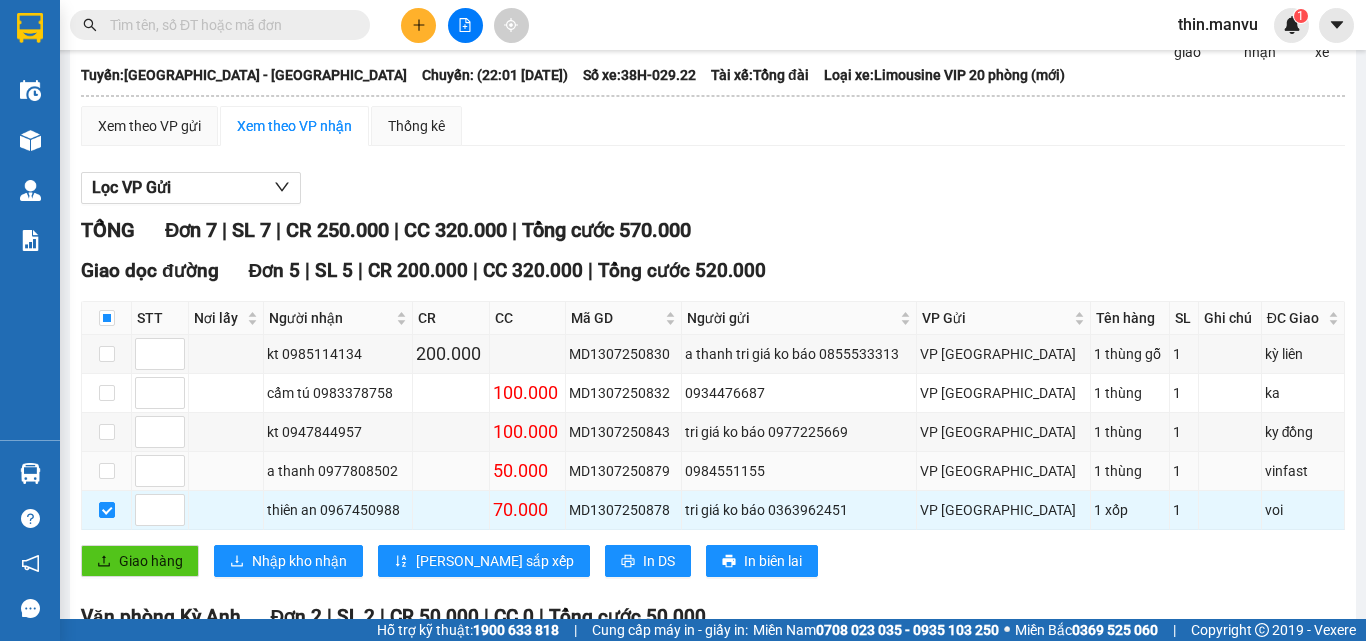 scroll, scrollTop: 0, scrollLeft: 0, axis: both 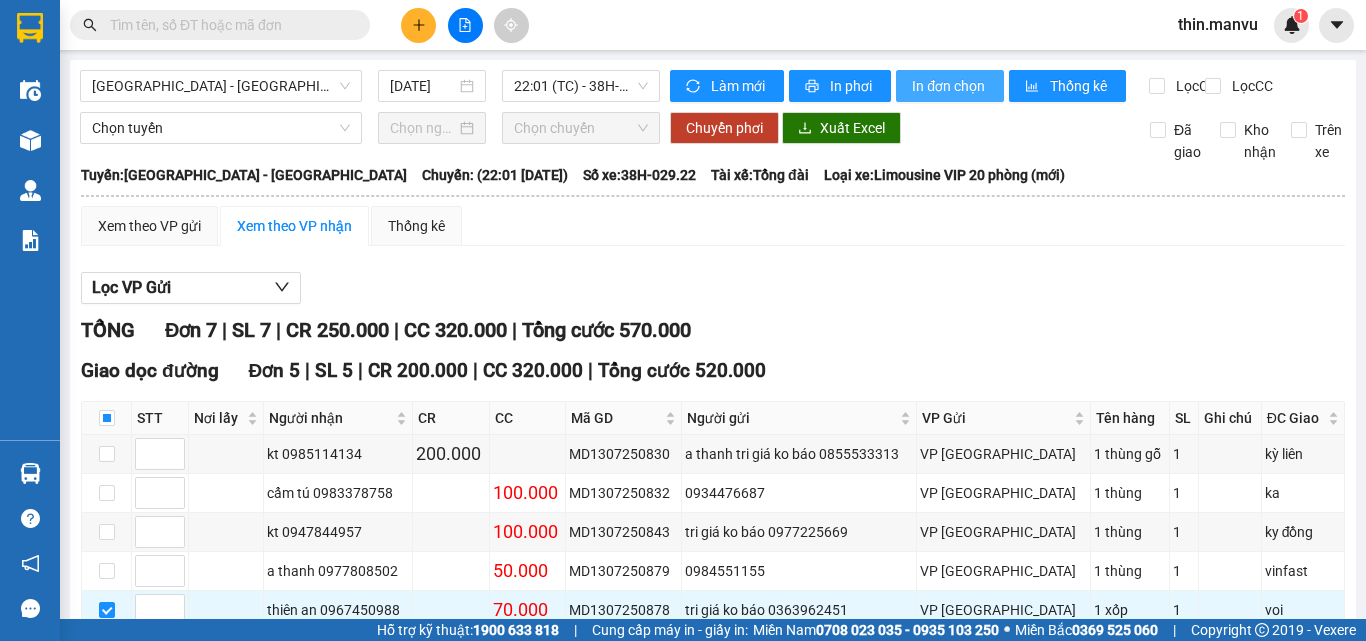 click on "In đơn chọn" at bounding box center [950, 86] 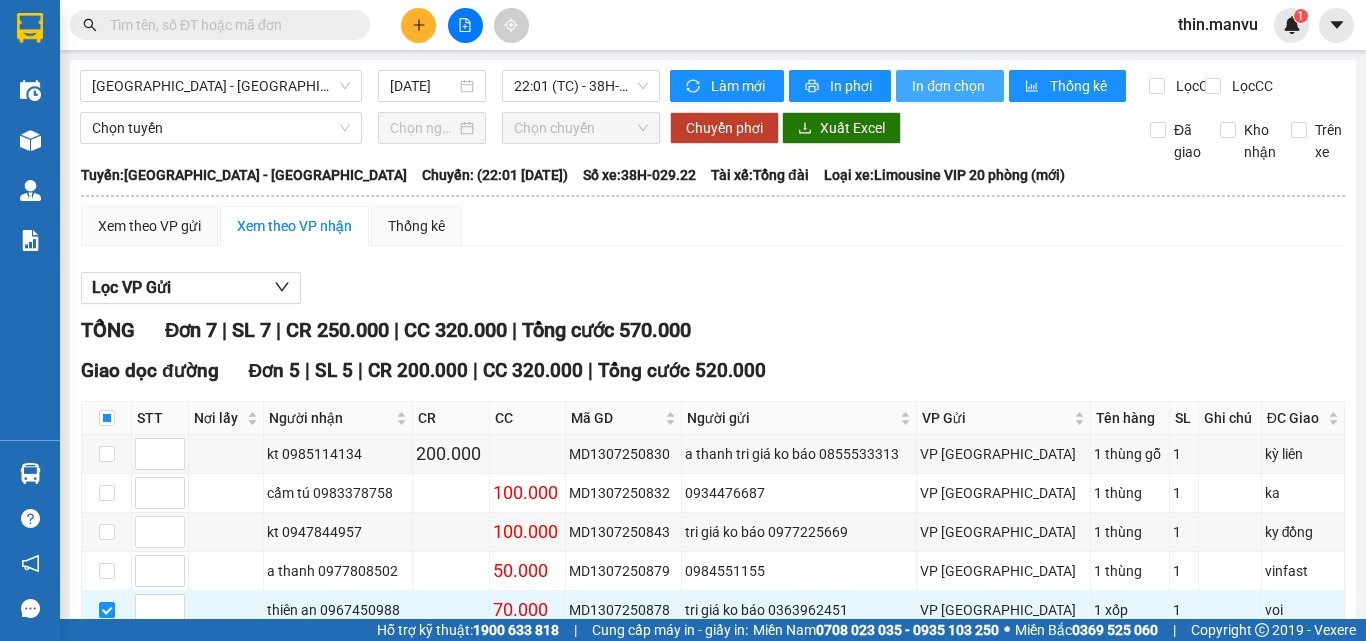 scroll, scrollTop: 0, scrollLeft: 0, axis: both 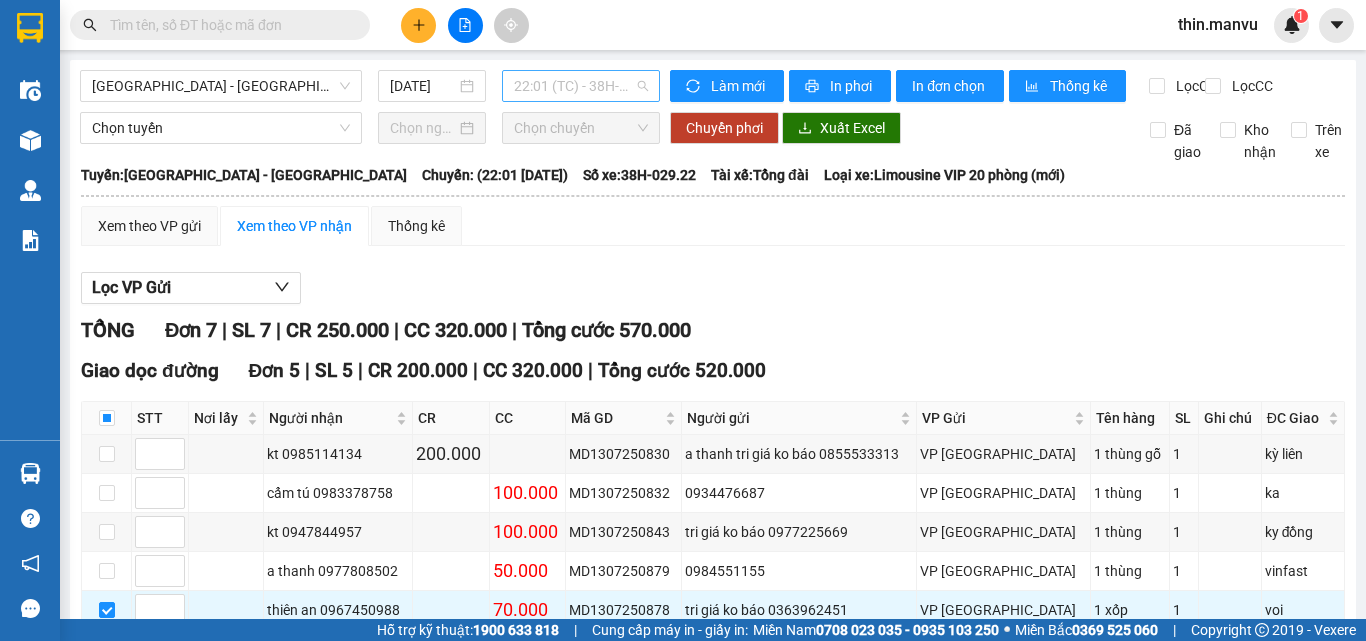 click on "22:01   (TC)   - 38H-029.22" at bounding box center (581, 86) 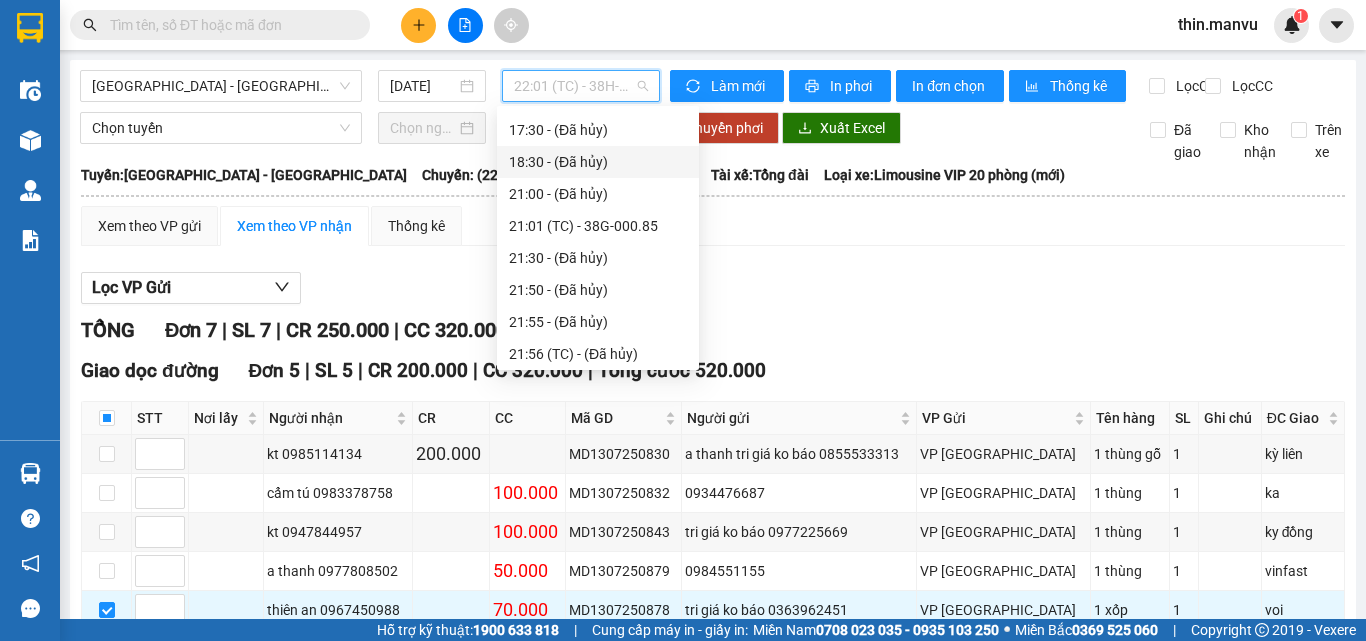 scroll, scrollTop: 216, scrollLeft: 0, axis: vertical 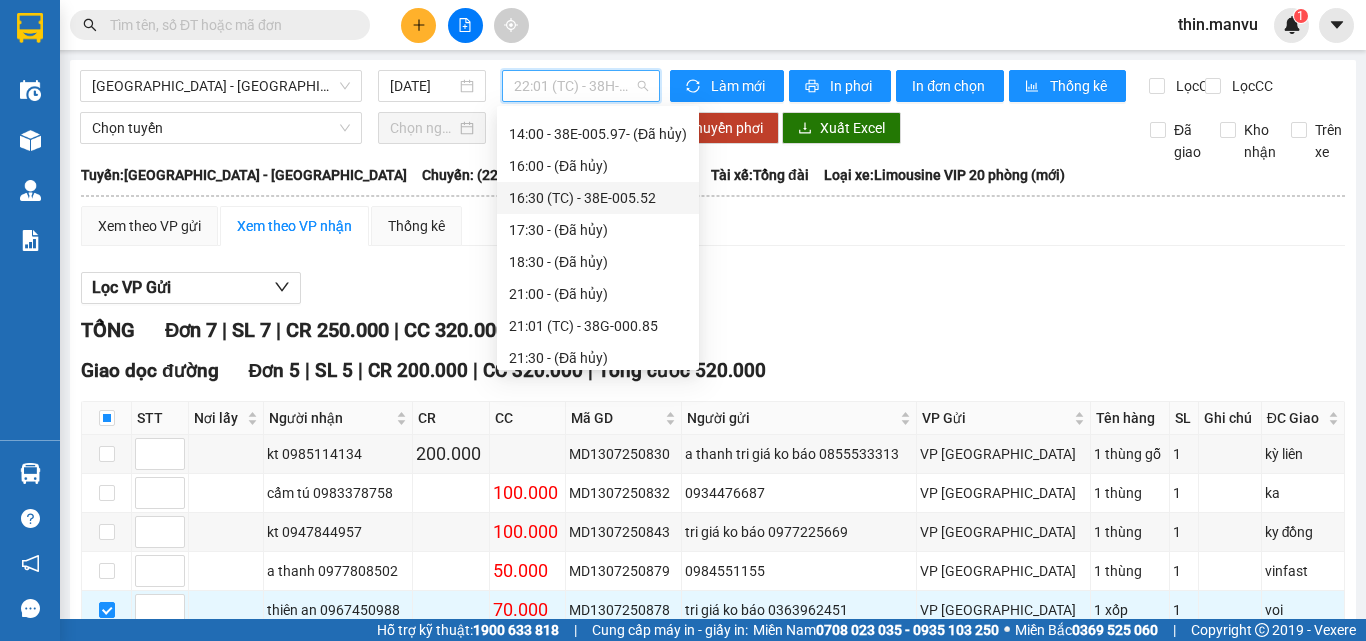 click on "16:30   (TC)   - 38E-005.52" at bounding box center [598, 198] 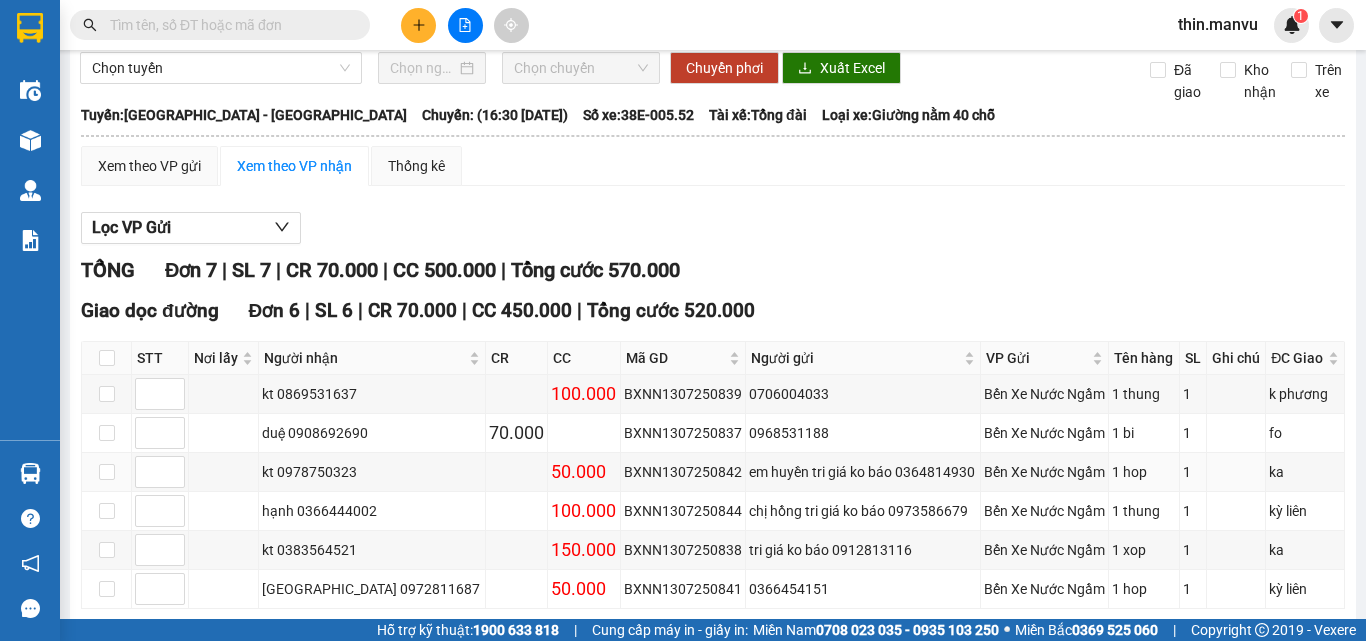 scroll, scrollTop: 0, scrollLeft: 0, axis: both 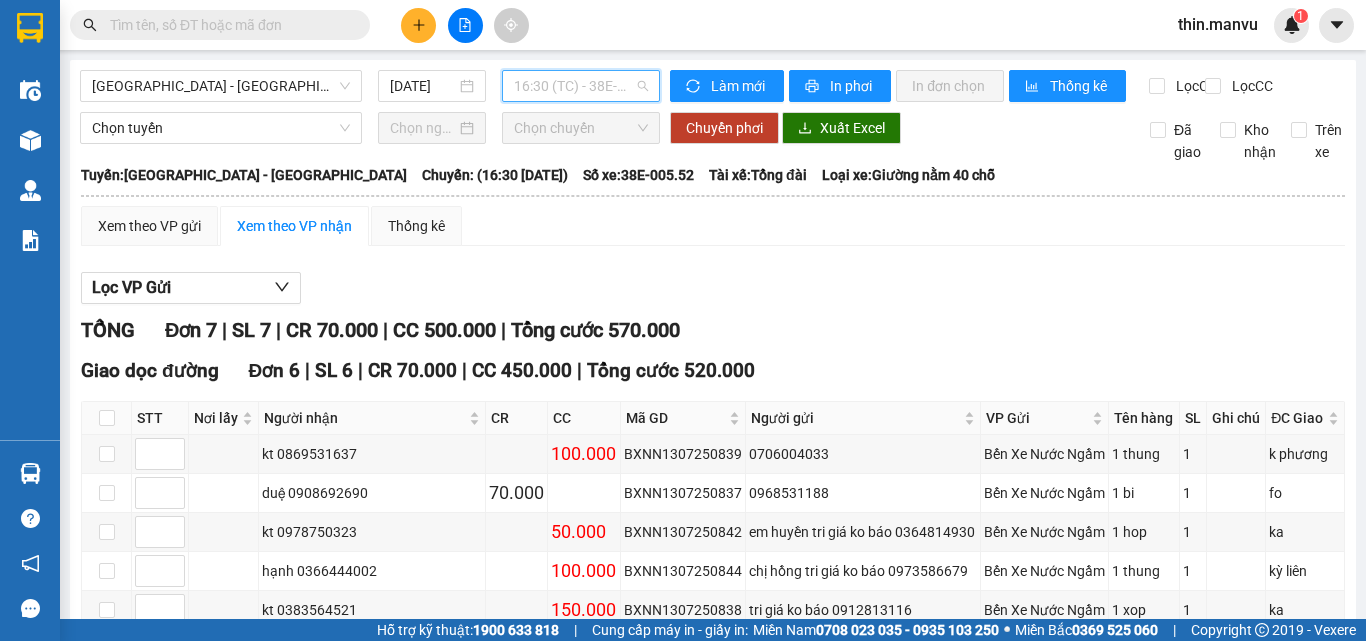 click on "16:30   (TC)   - 38E-005.52" at bounding box center [581, 86] 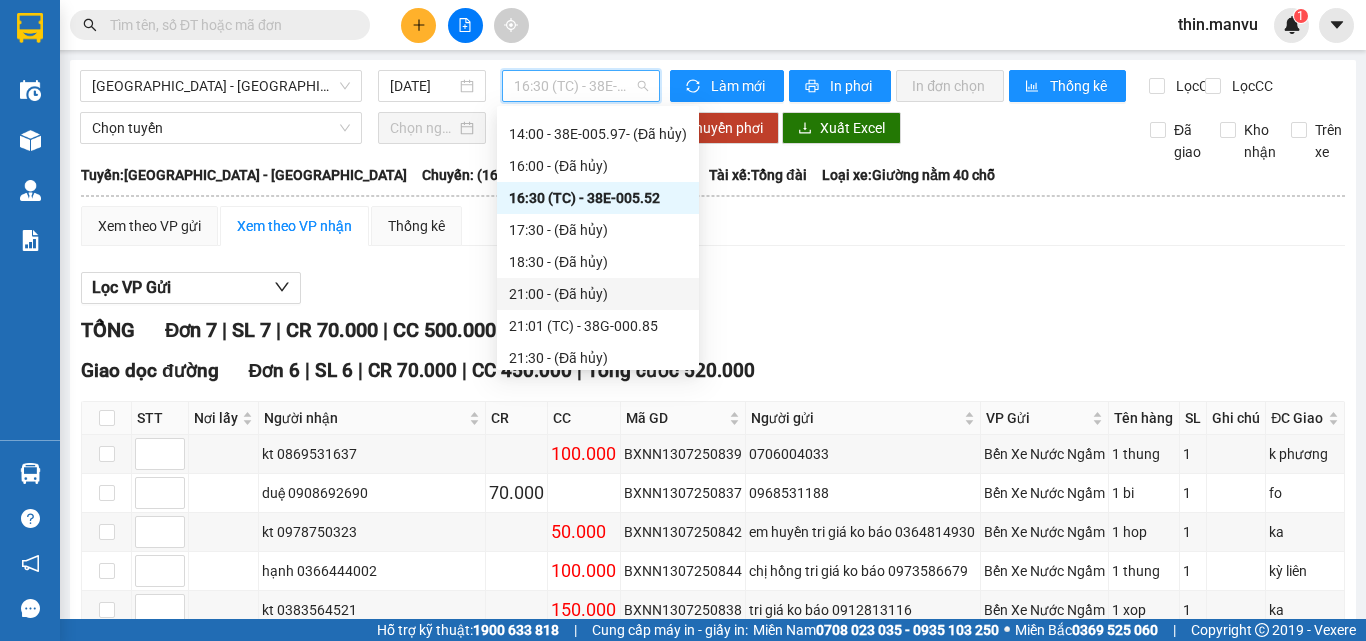 scroll, scrollTop: 416, scrollLeft: 0, axis: vertical 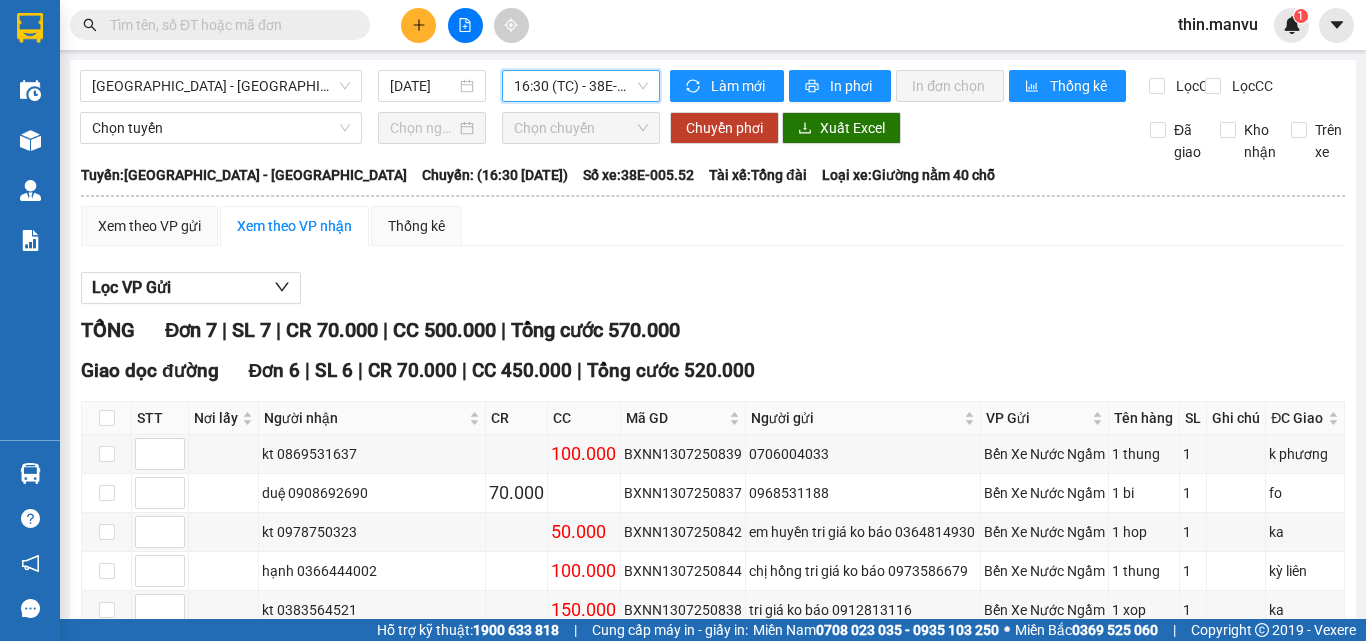 click on "16:30   (TC)   - 38E-005.52" at bounding box center [581, 86] 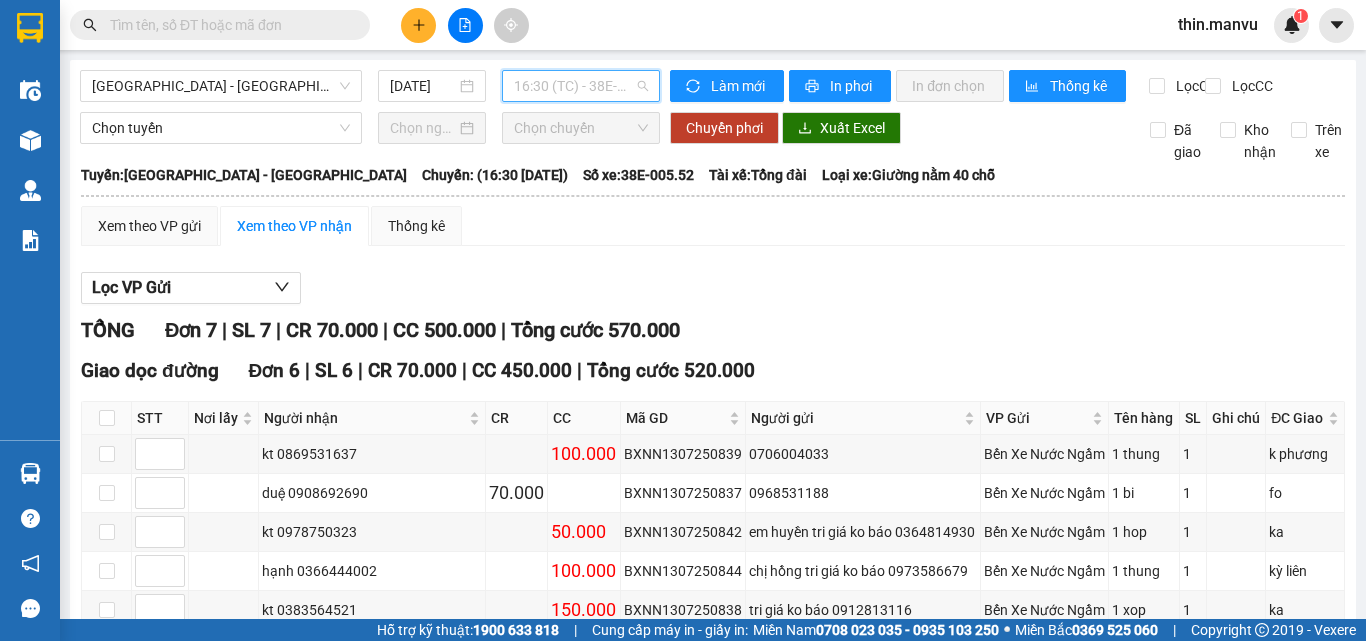 scroll, scrollTop: 288, scrollLeft: 0, axis: vertical 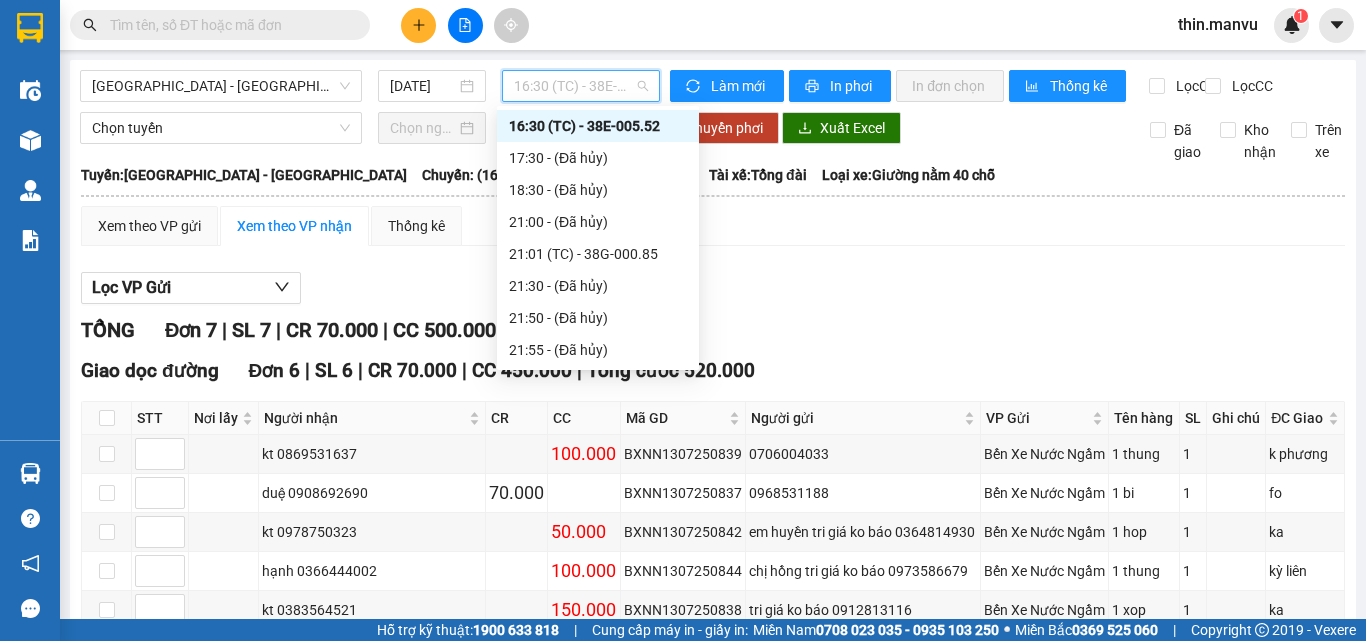 click on "16:30   (TC)   - 38E-005.52" at bounding box center (598, 126) 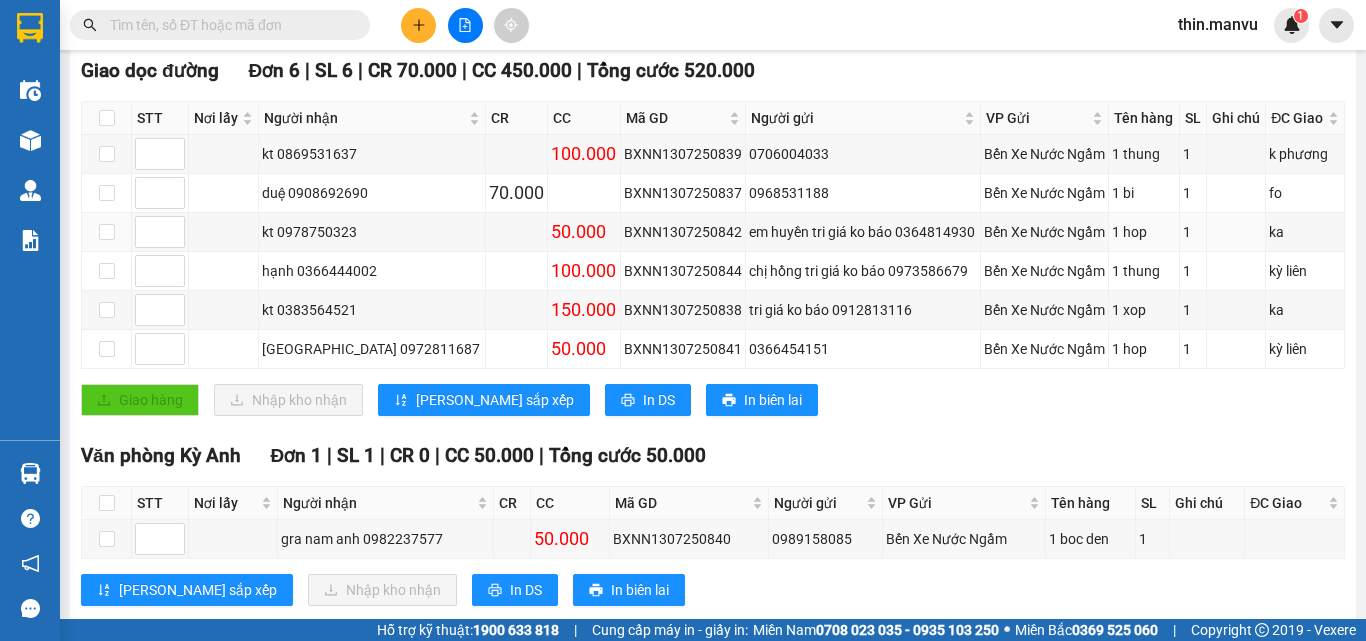 scroll, scrollTop: 360, scrollLeft: 0, axis: vertical 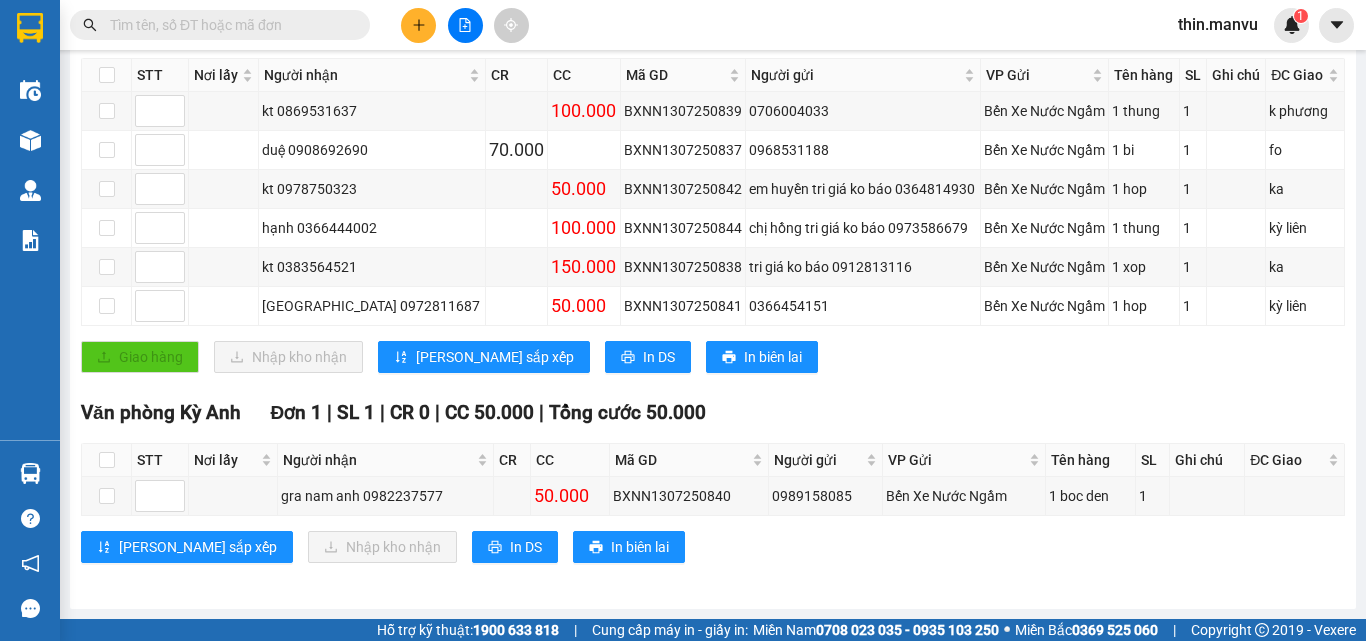 click at bounding box center (228, 25) 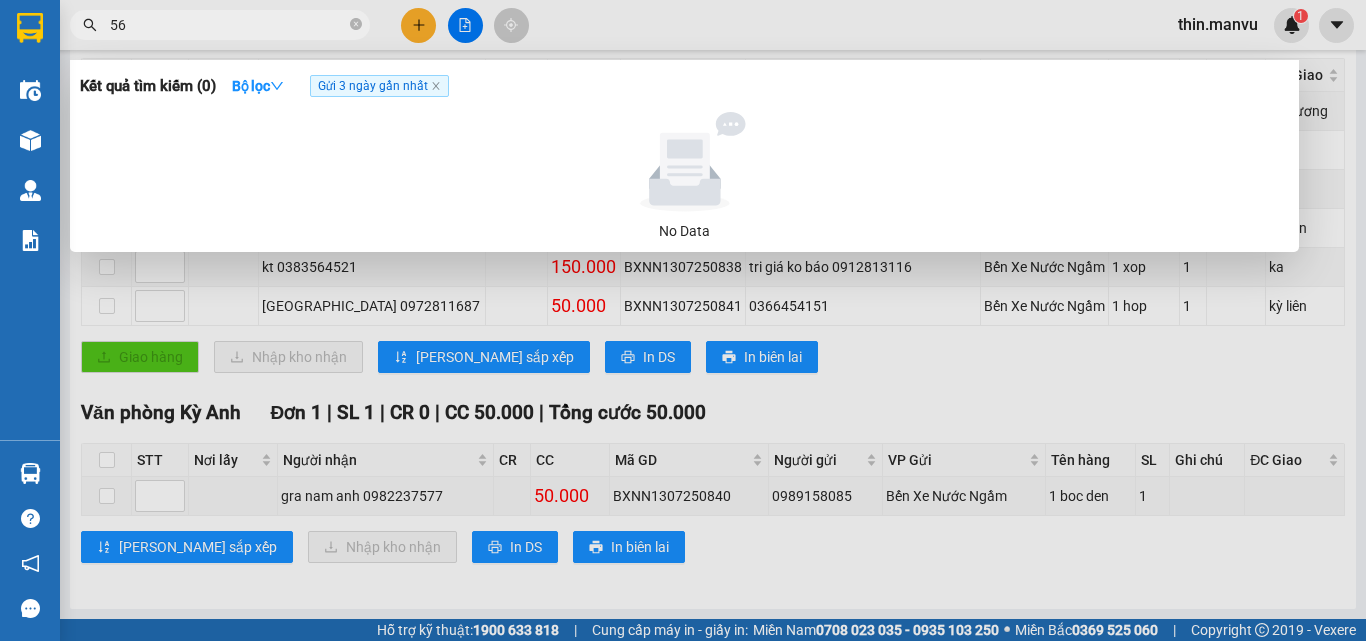 type on "567" 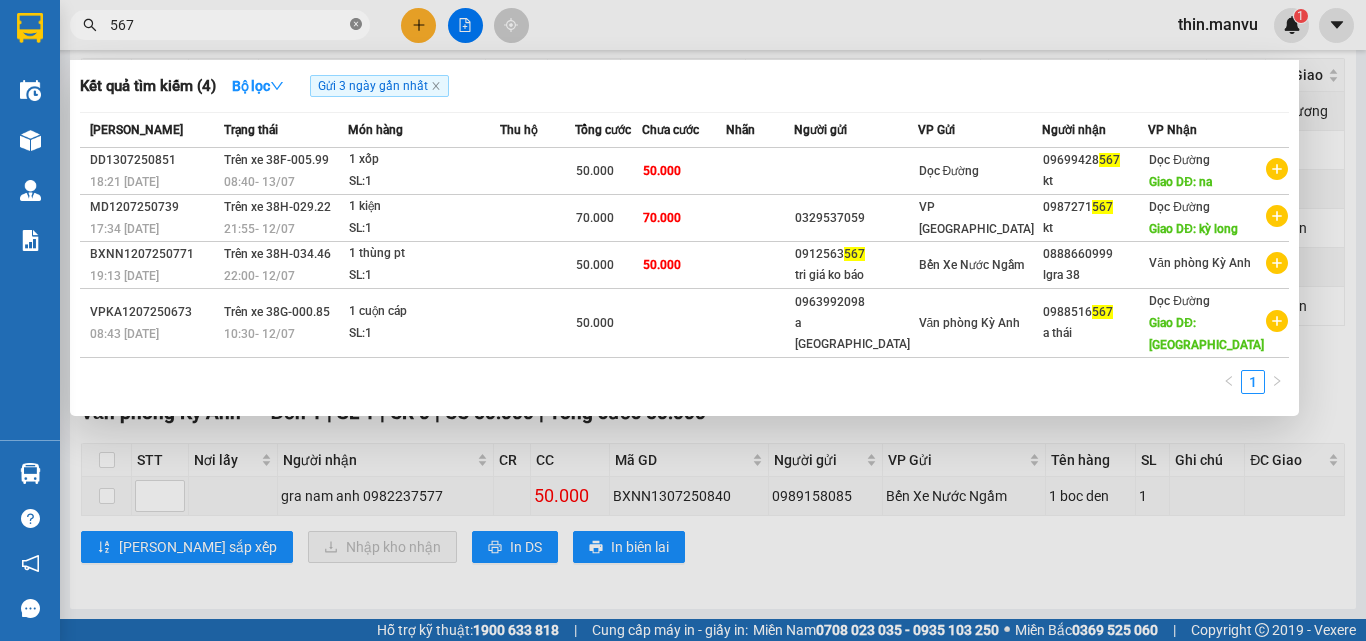 click at bounding box center [356, 25] 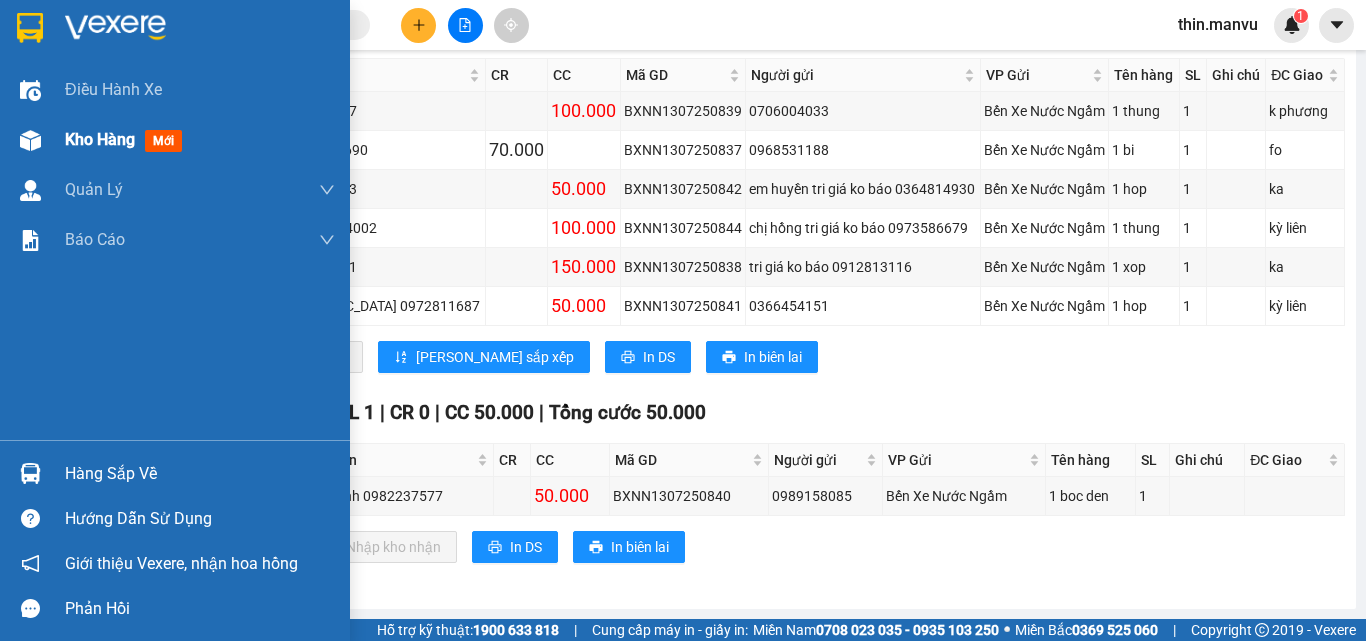 click on "mới" at bounding box center (163, 141) 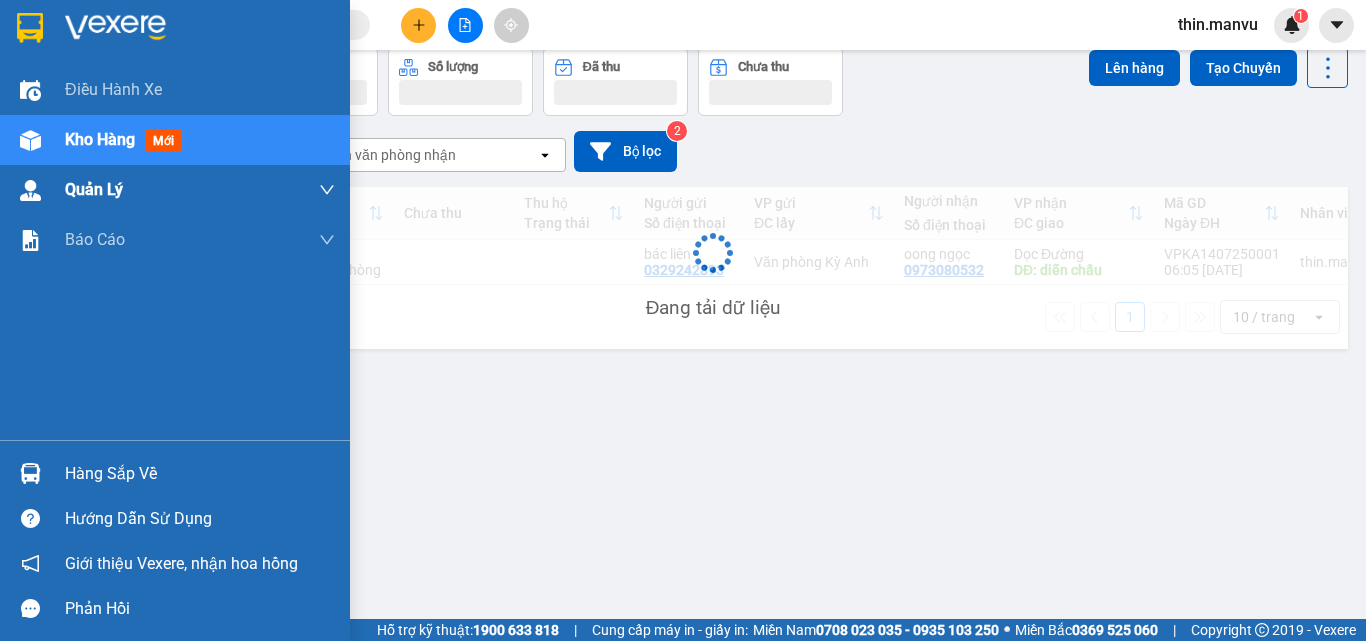 scroll, scrollTop: 92, scrollLeft: 0, axis: vertical 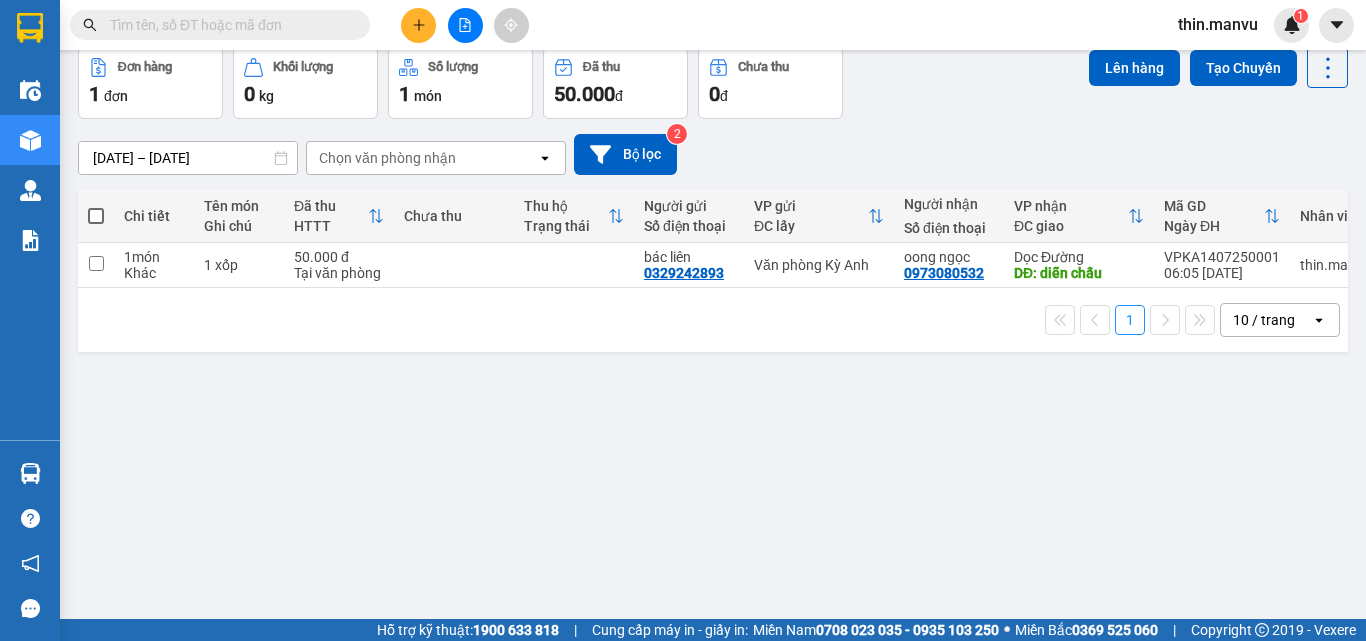 click at bounding box center (228, 25) 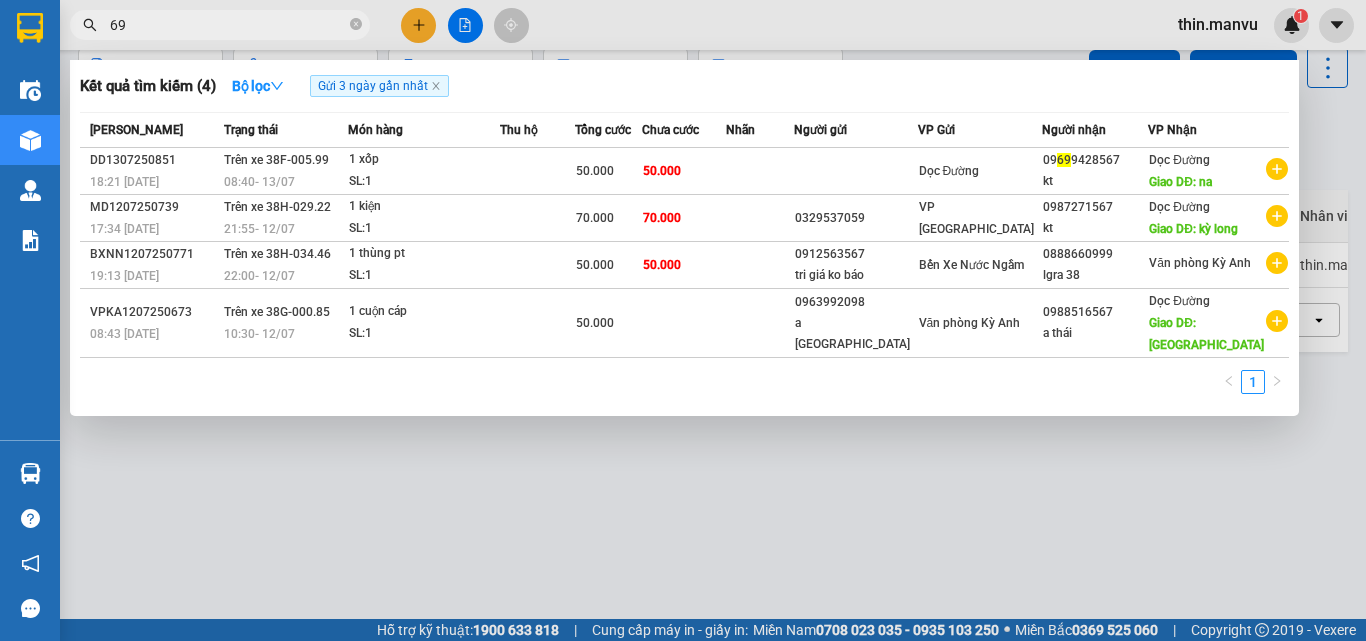 type on "699" 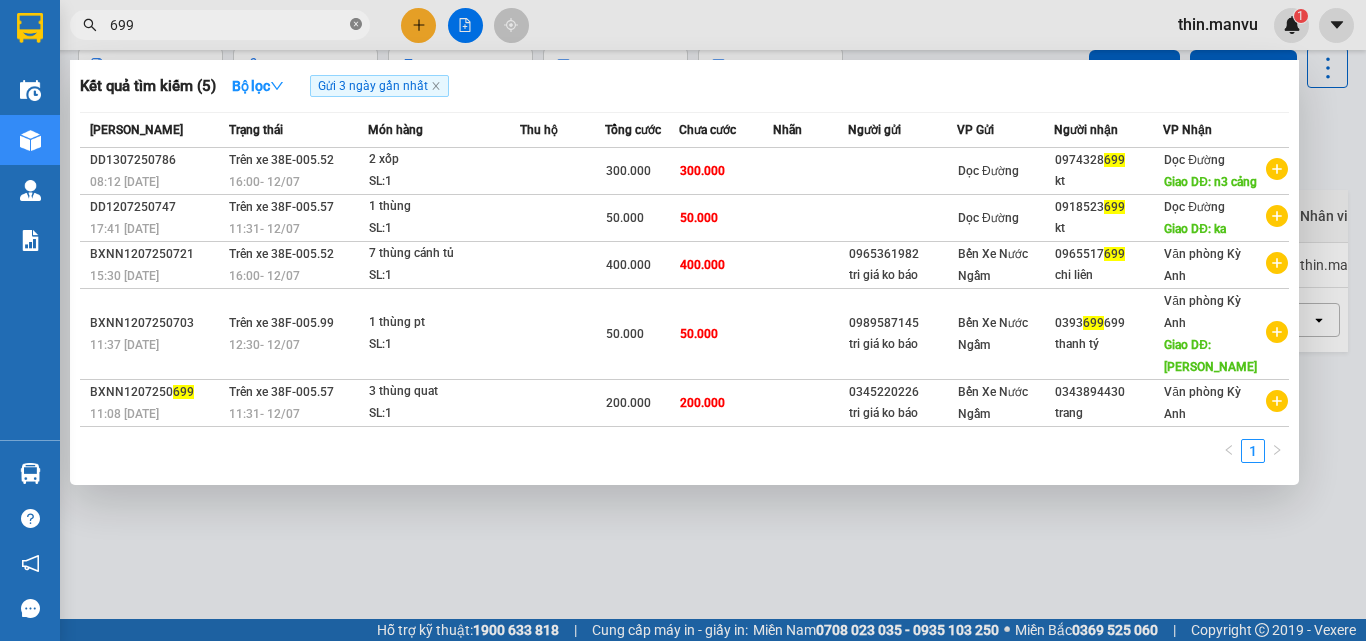 click 